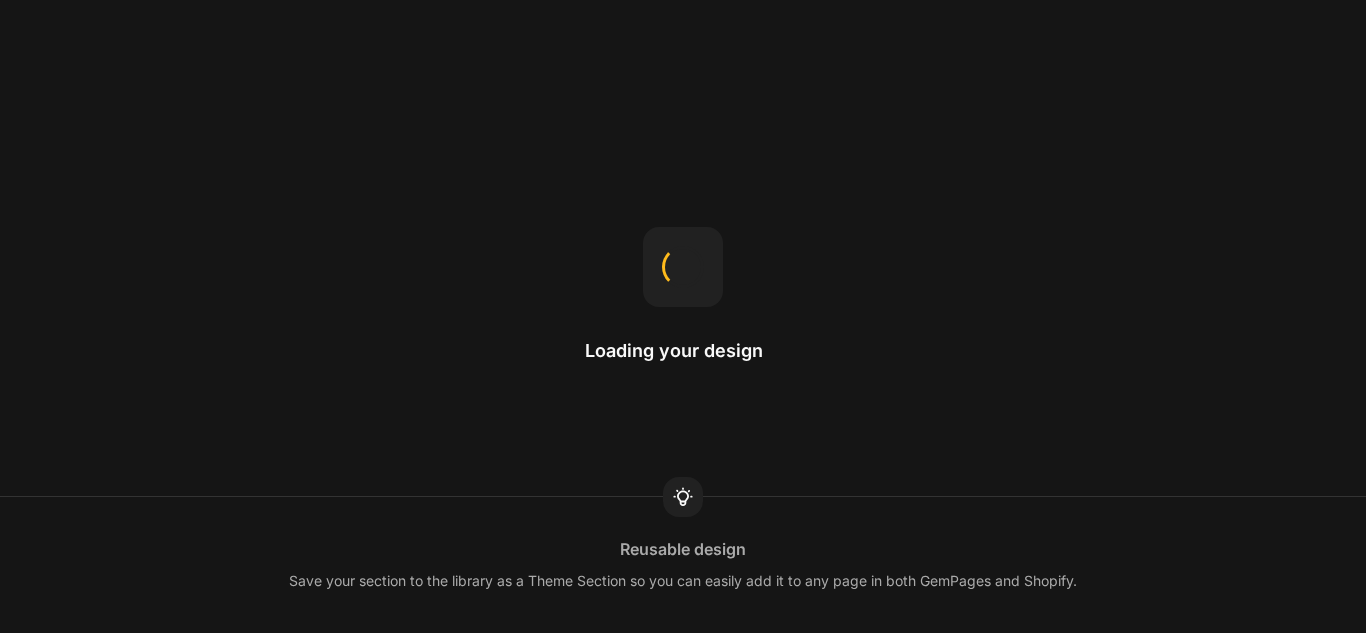 scroll, scrollTop: 0, scrollLeft: 0, axis: both 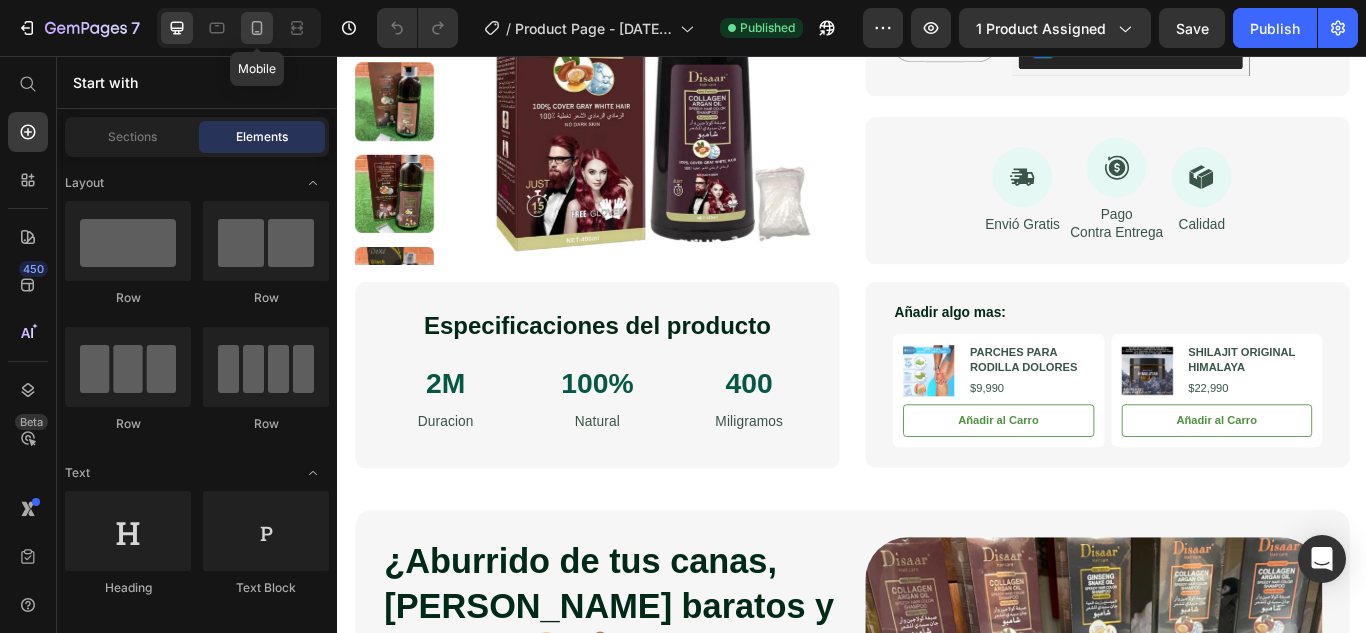 click 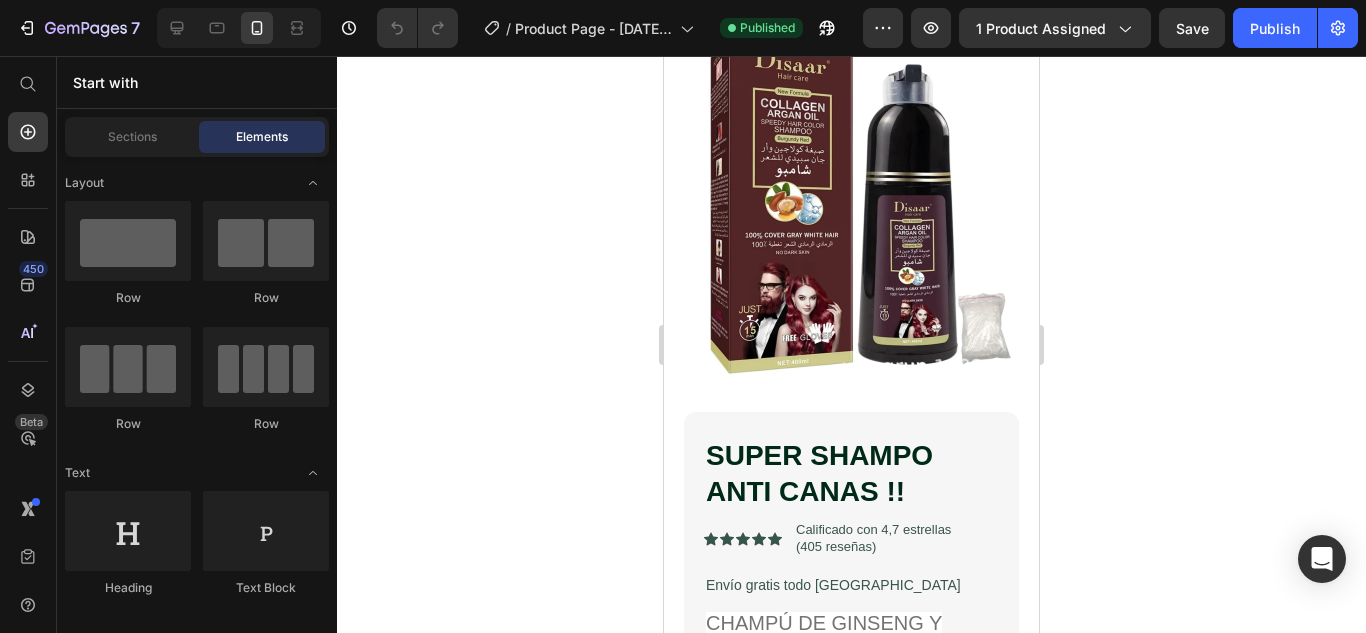 click 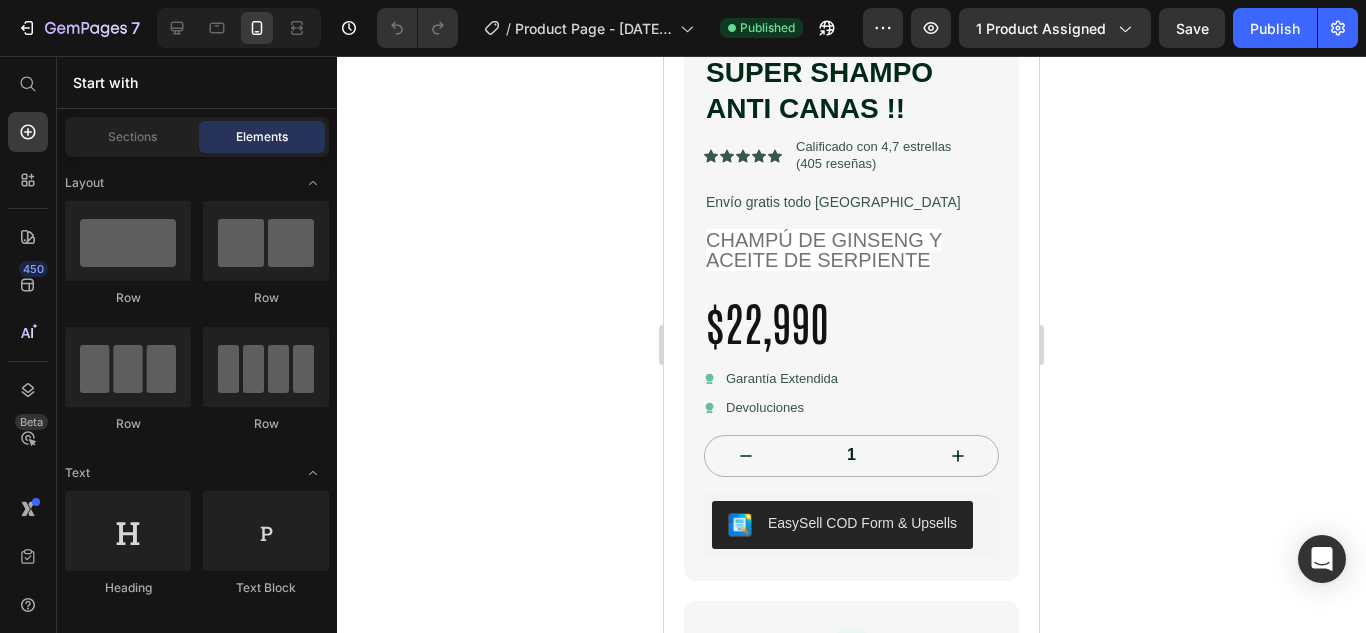 click 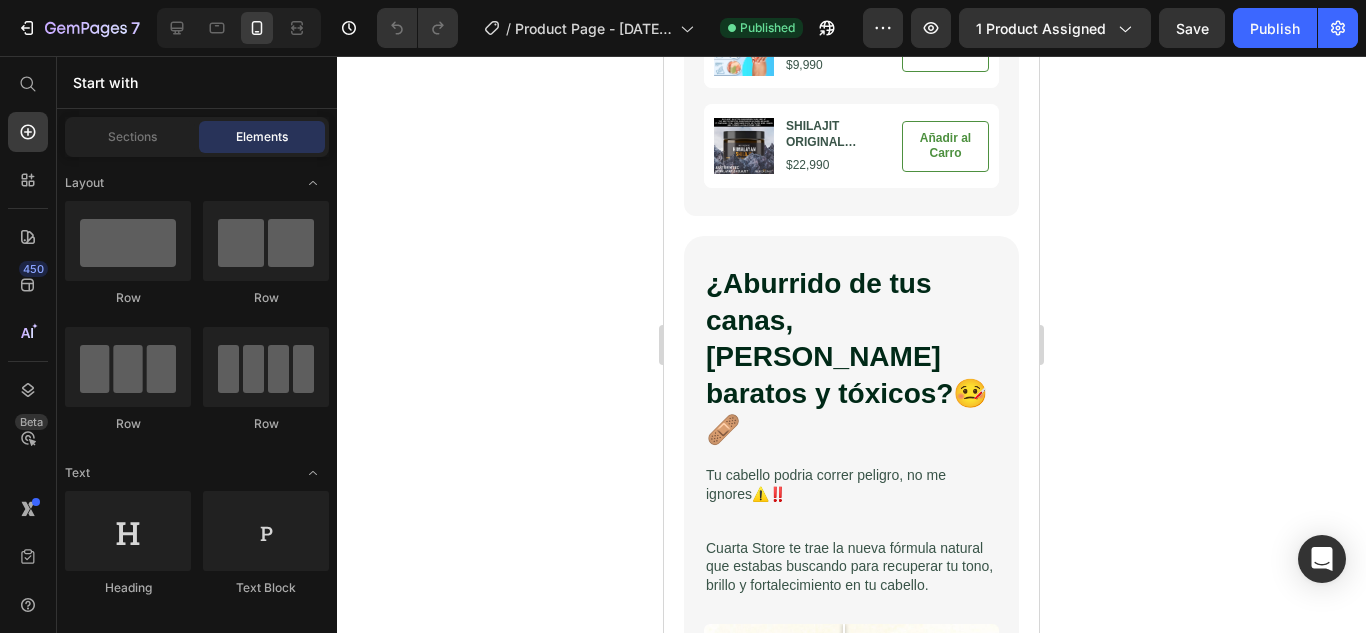scroll, scrollTop: 2100, scrollLeft: 0, axis: vertical 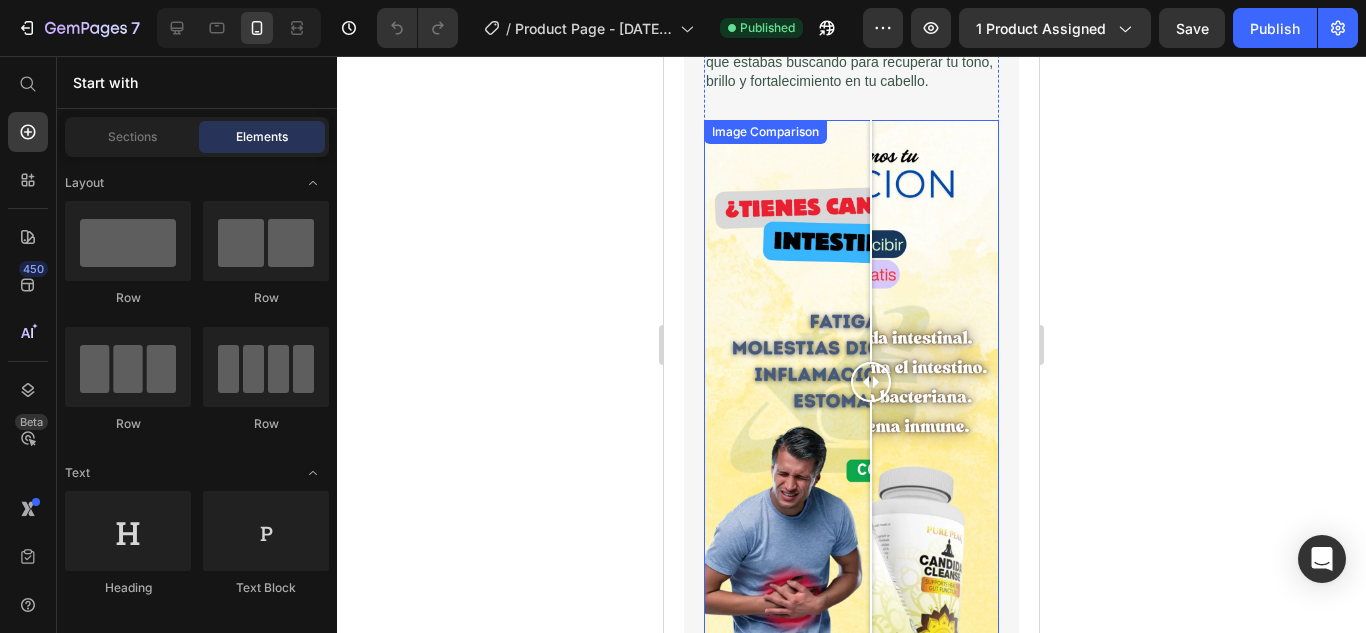 click at bounding box center [851, 382] 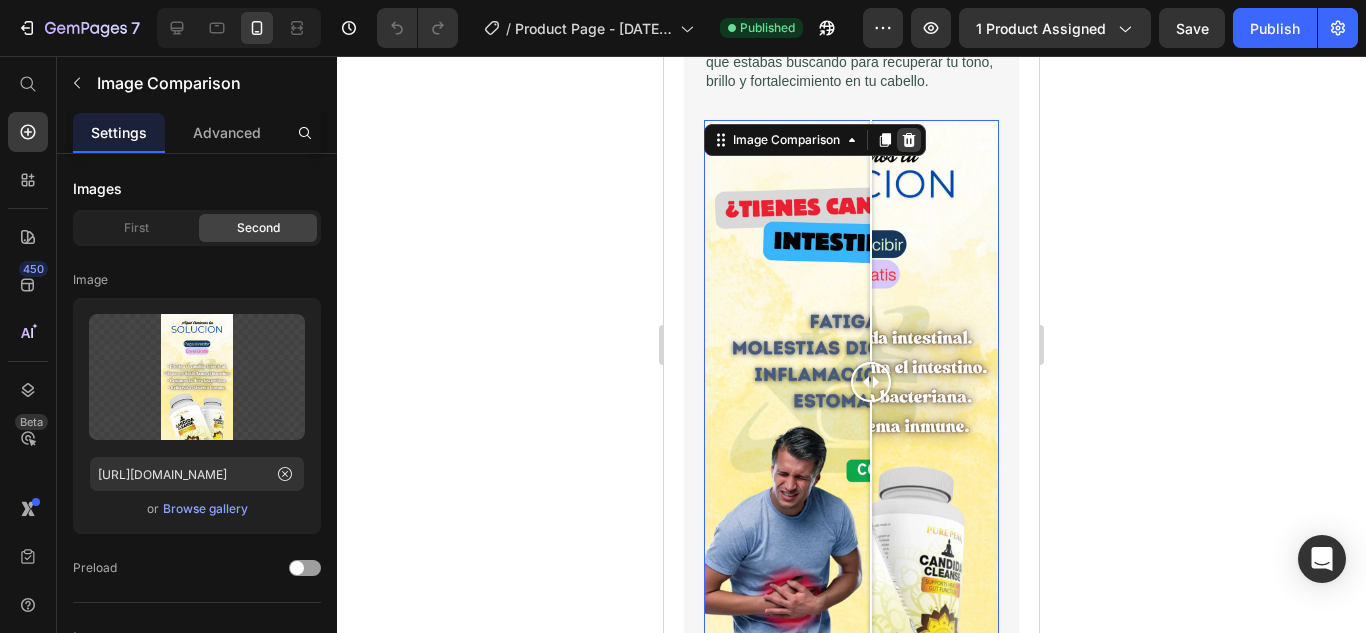 click 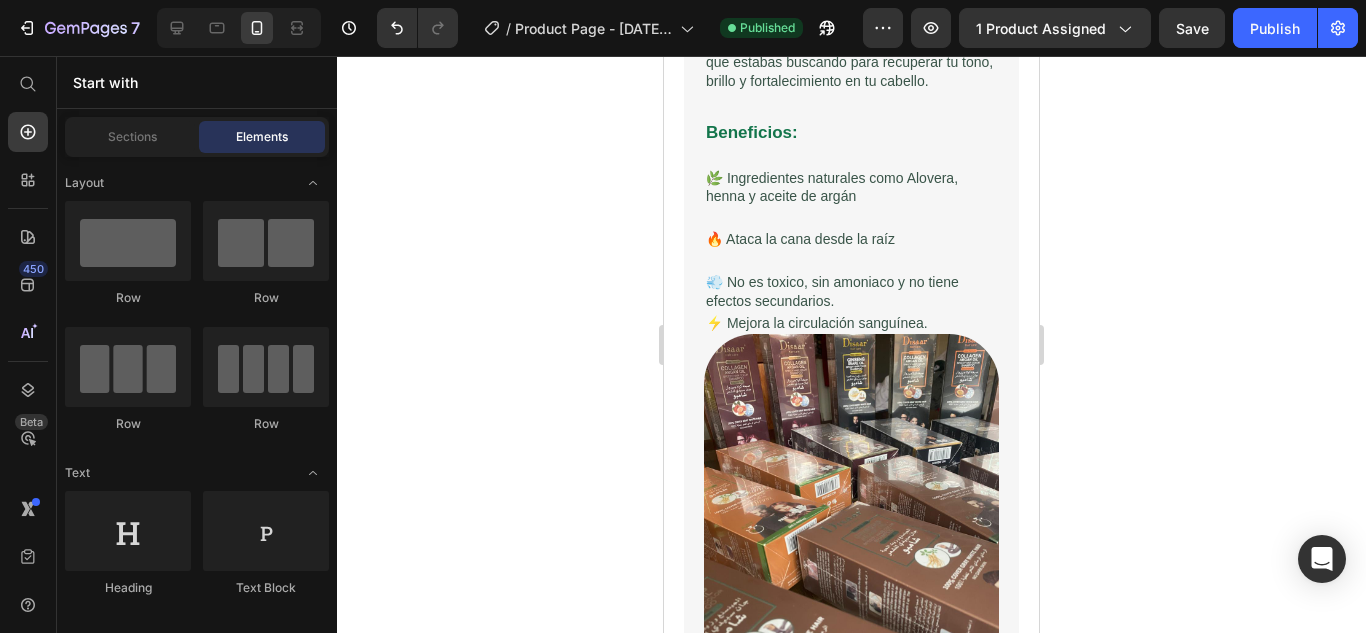 scroll, scrollTop: 1575, scrollLeft: 0, axis: vertical 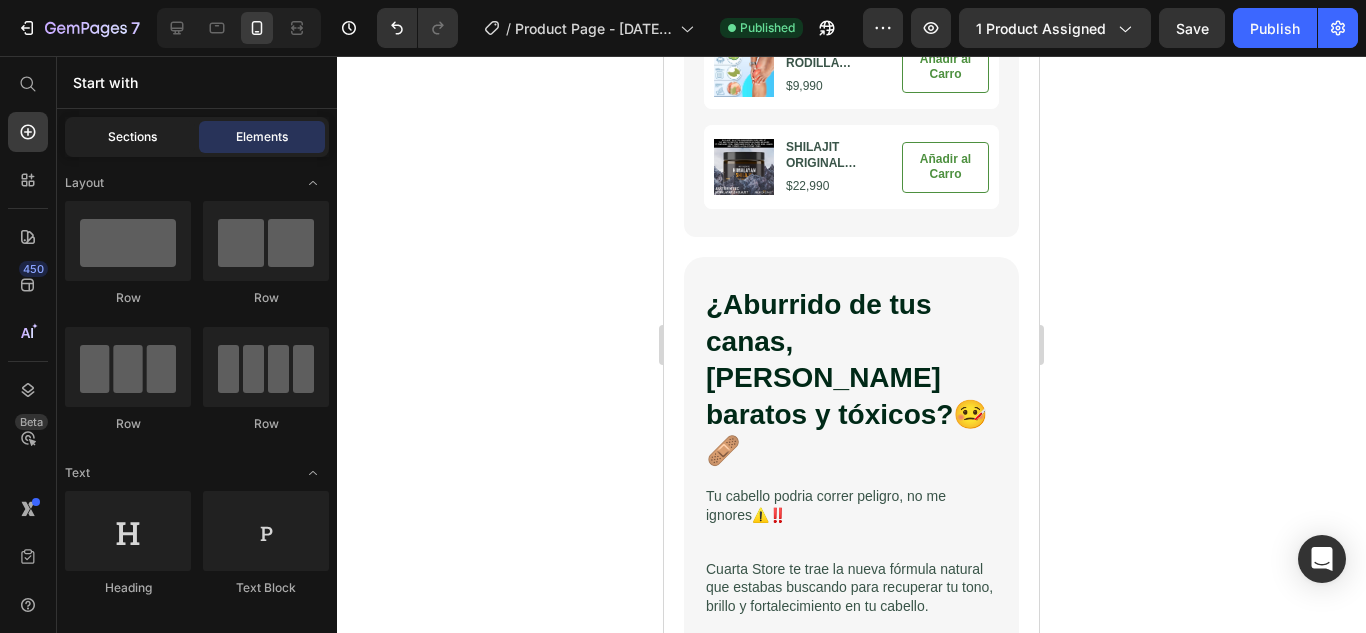 click on "Sections" 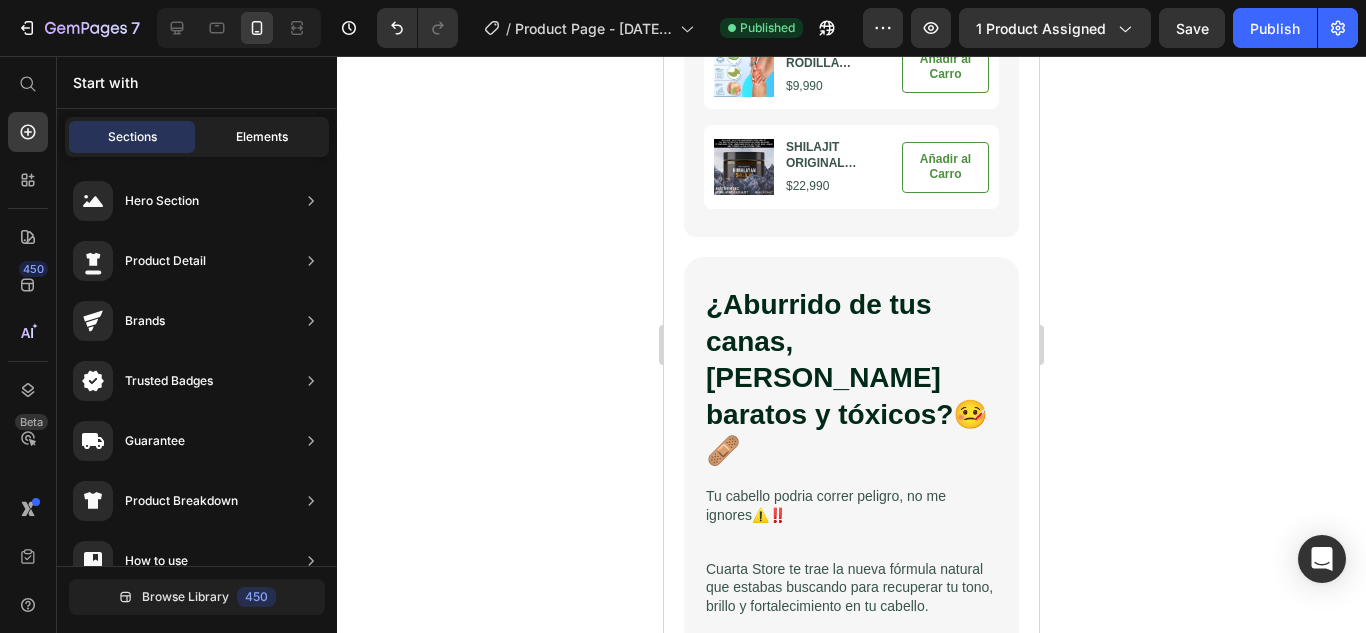click on "Elements" at bounding box center (262, 137) 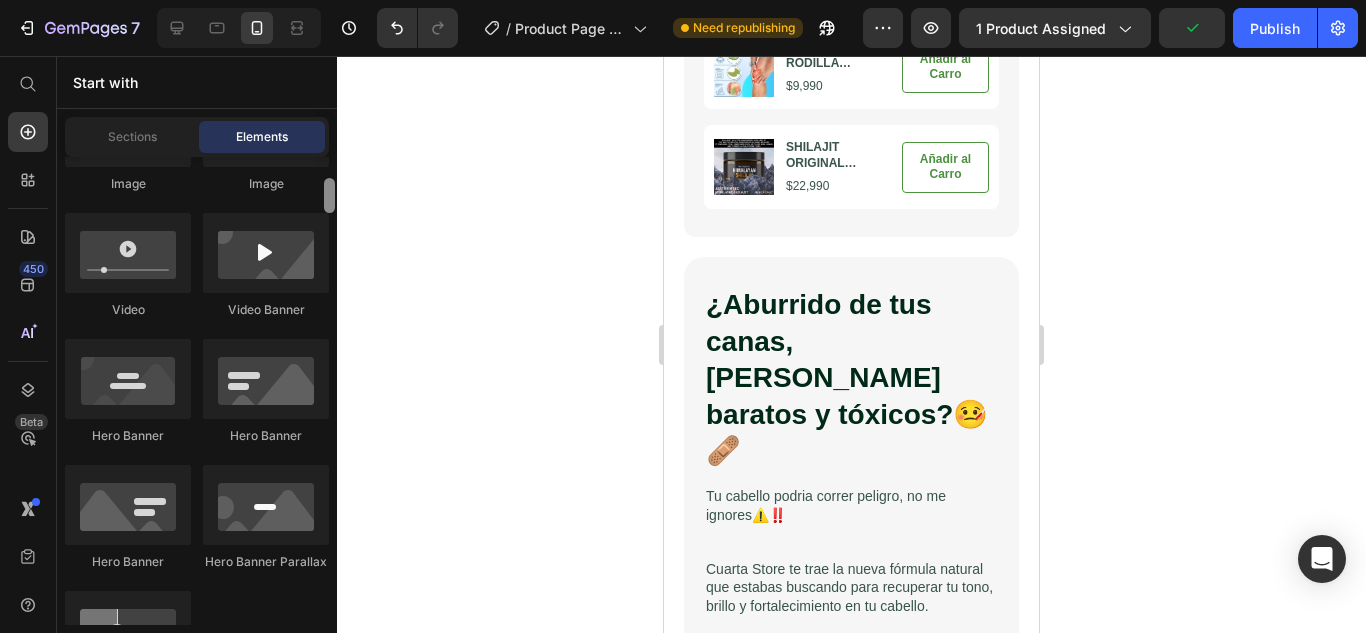scroll, scrollTop: 792, scrollLeft: 0, axis: vertical 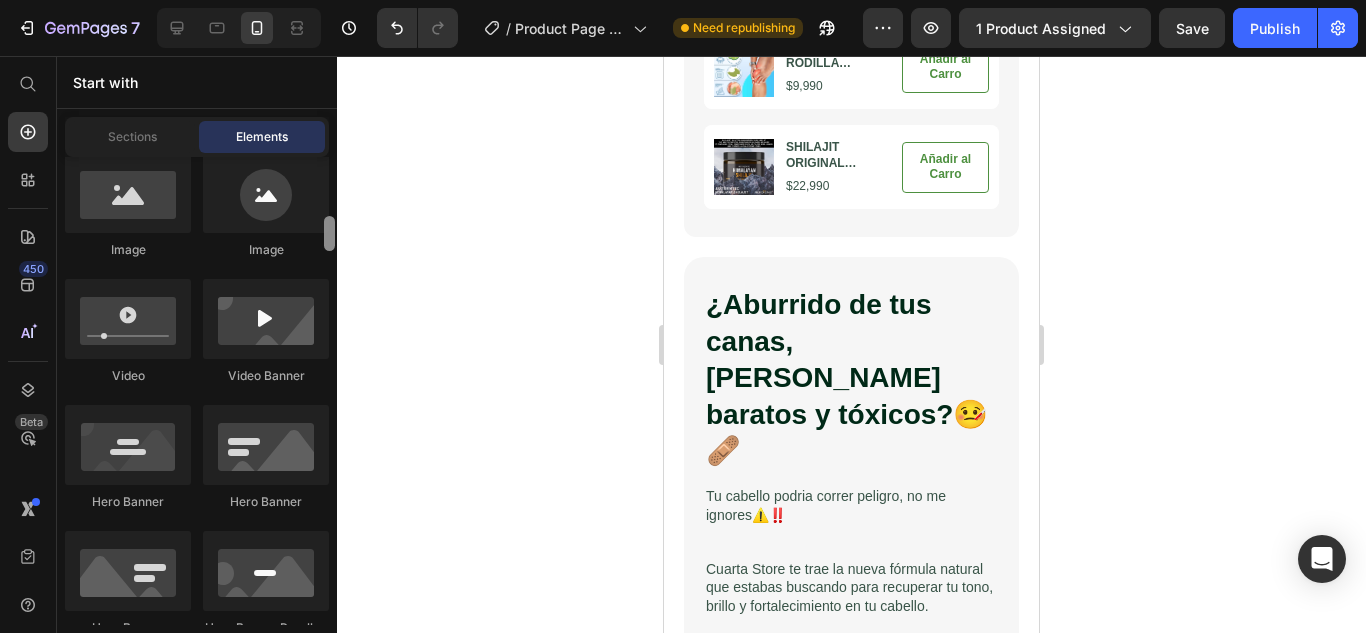 drag, startPoint x: 334, startPoint y: 202, endPoint x: 335, endPoint y: 243, distance: 41.01219 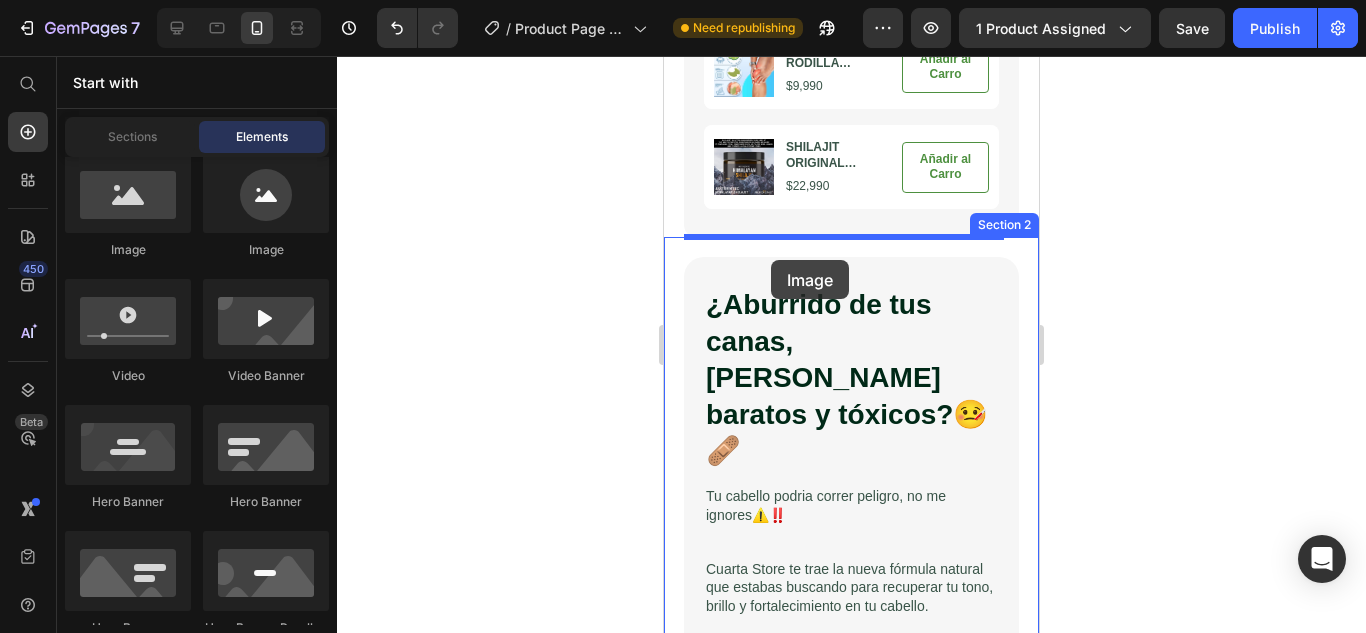 drag, startPoint x: 830, startPoint y: 266, endPoint x: 771, endPoint y: 260, distance: 59.3043 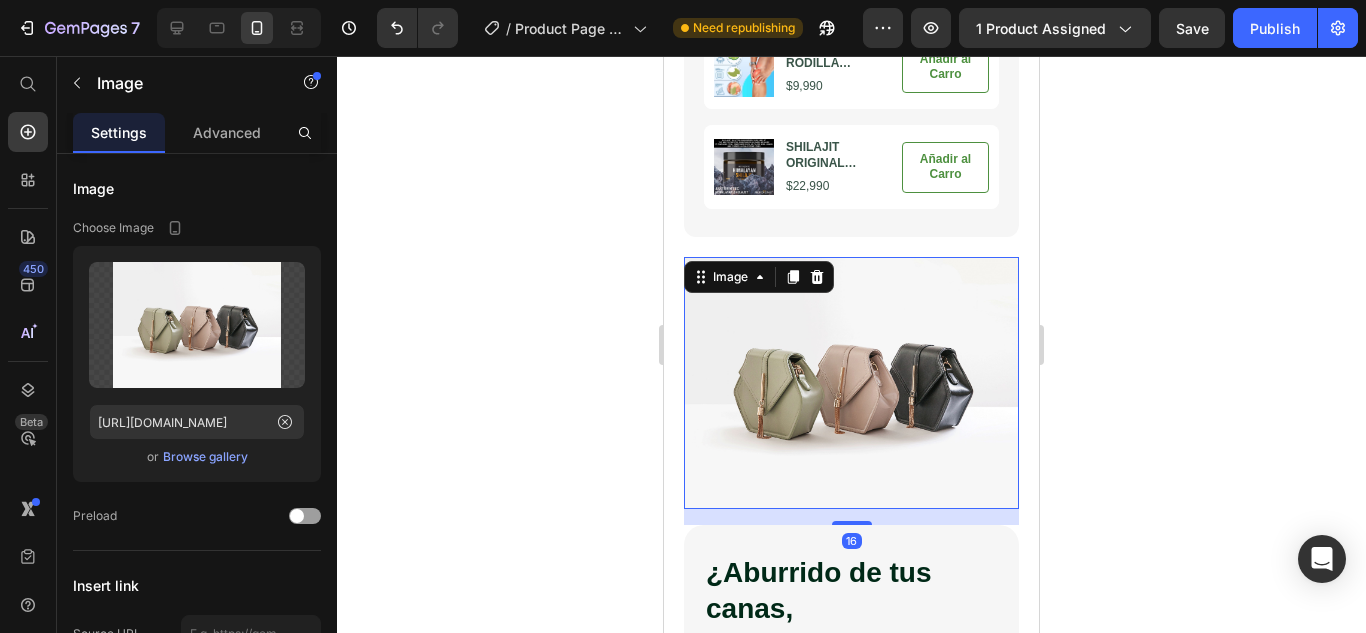 scroll, scrollTop: 1831, scrollLeft: 0, axis: vertical 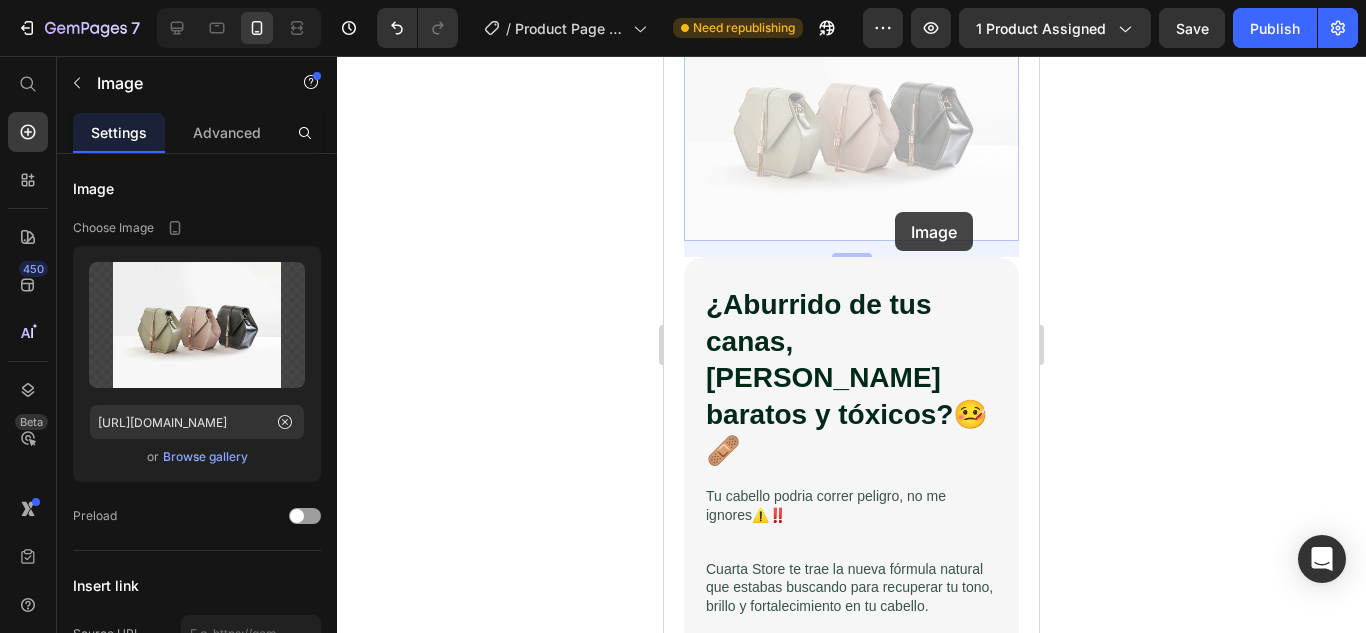 drag, startPoint x: 912, startPoint y: 112, endPoint x: 894, endPoint y: 212, distance: 101.607086 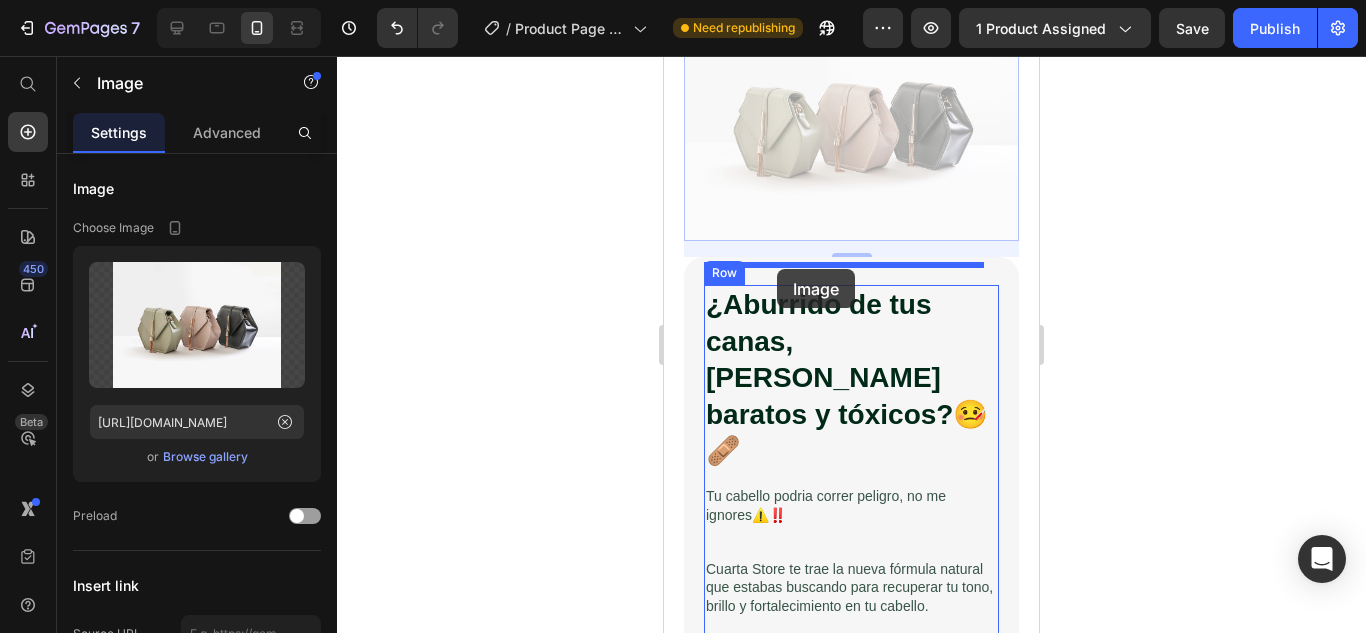 drag, startPoint x: 760, startPoint y: 145, endPoint x: 777, endPoint y: 269, distance: 125.1599 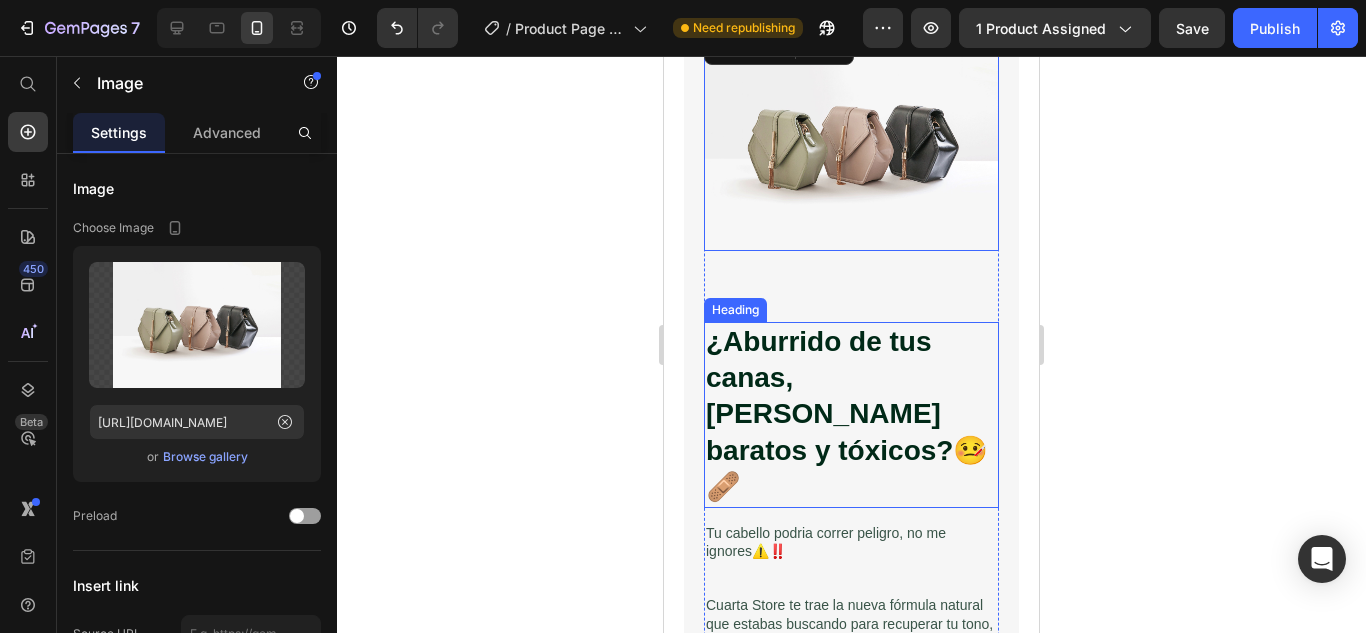 scroll, scrollTop: 1856, scrollLeft: 0, axis: vertical 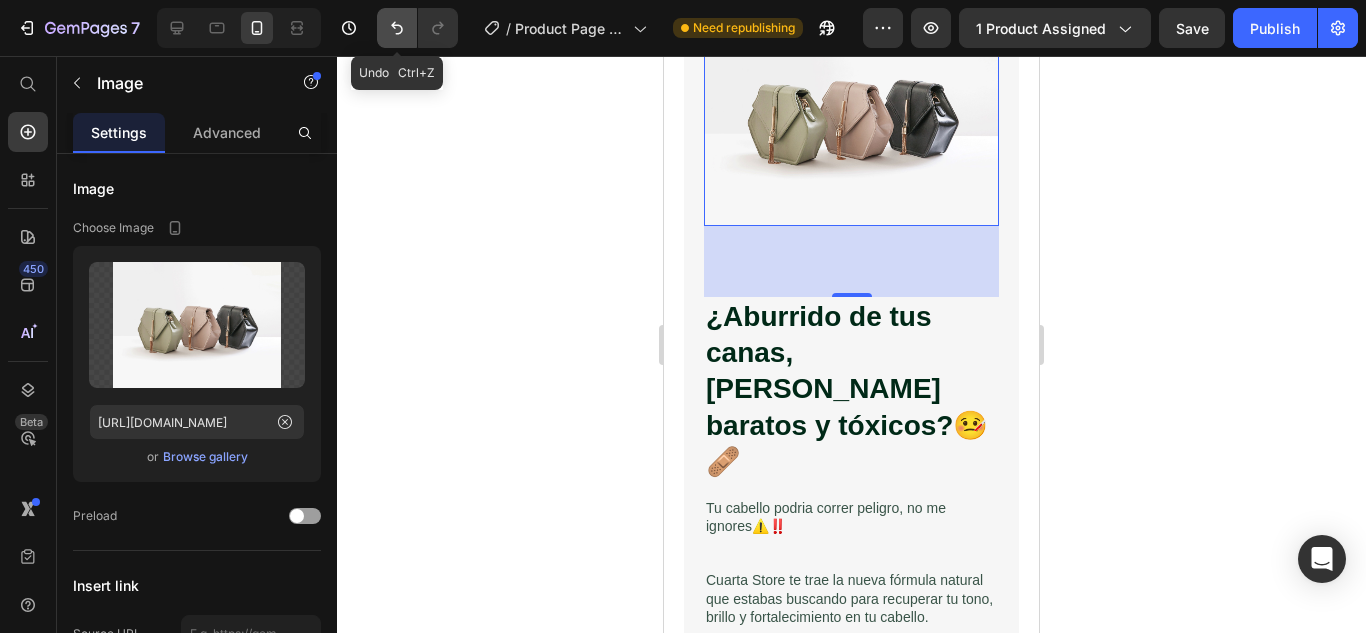click 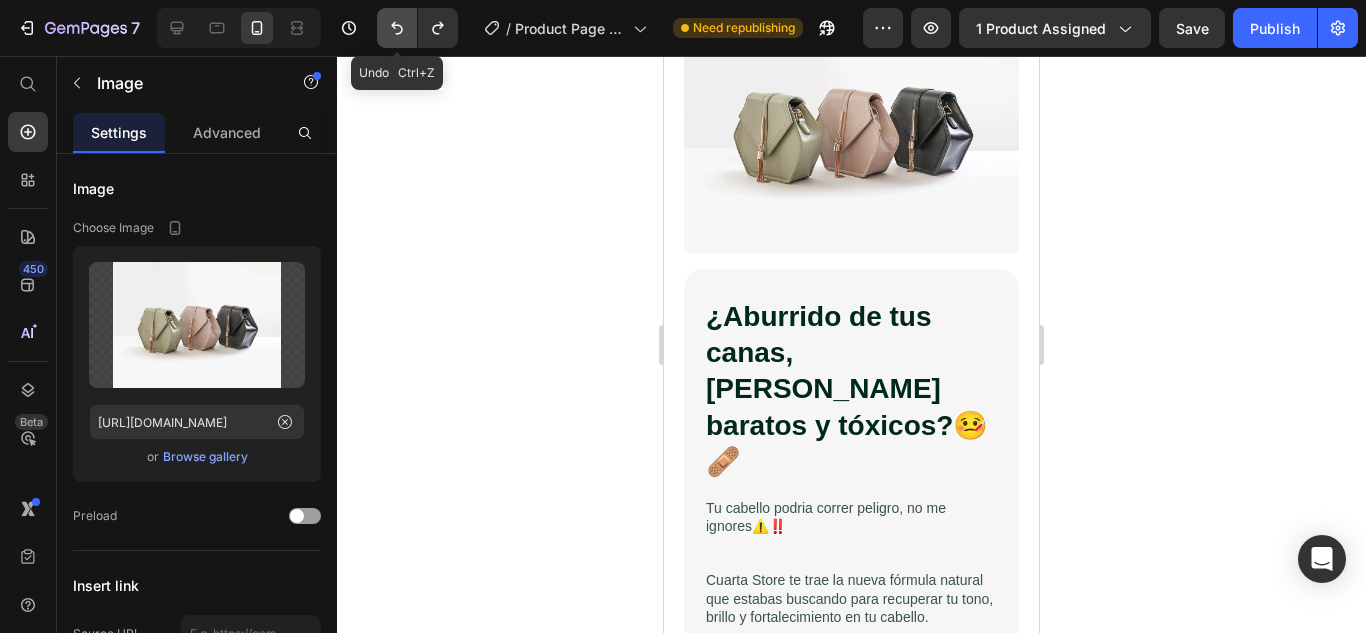 click 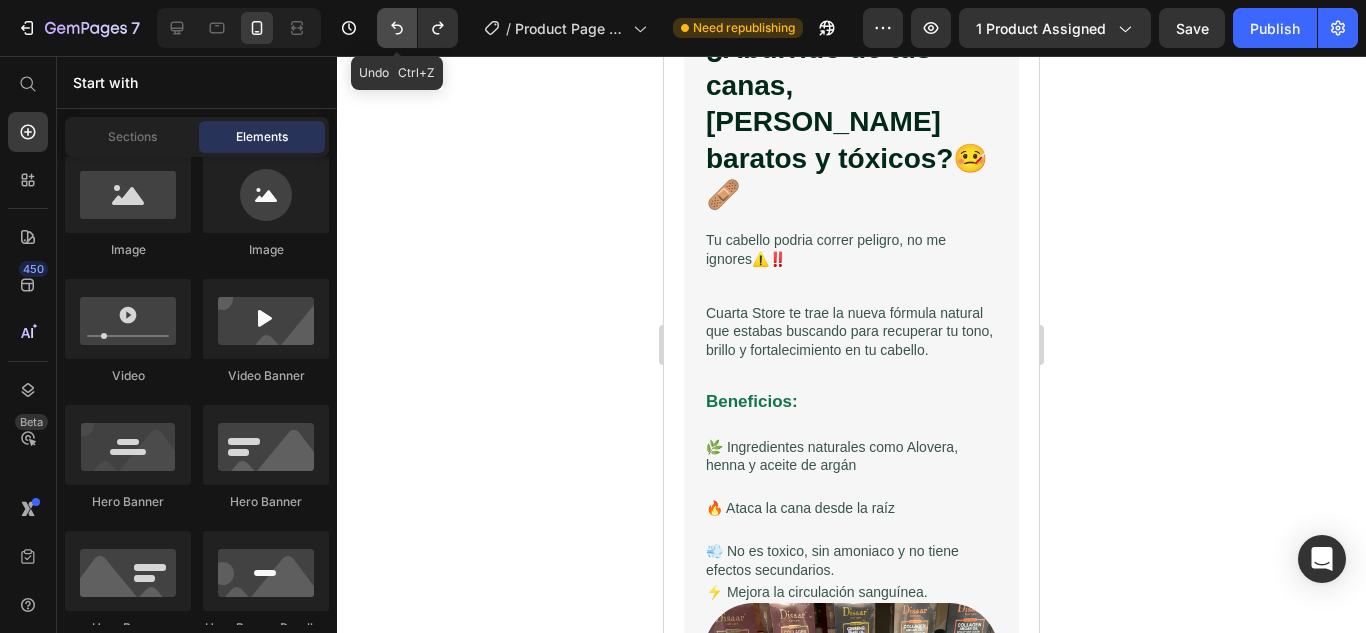 scroll, scrollTop: 1575, scrollLeft: 0, axis: vertical 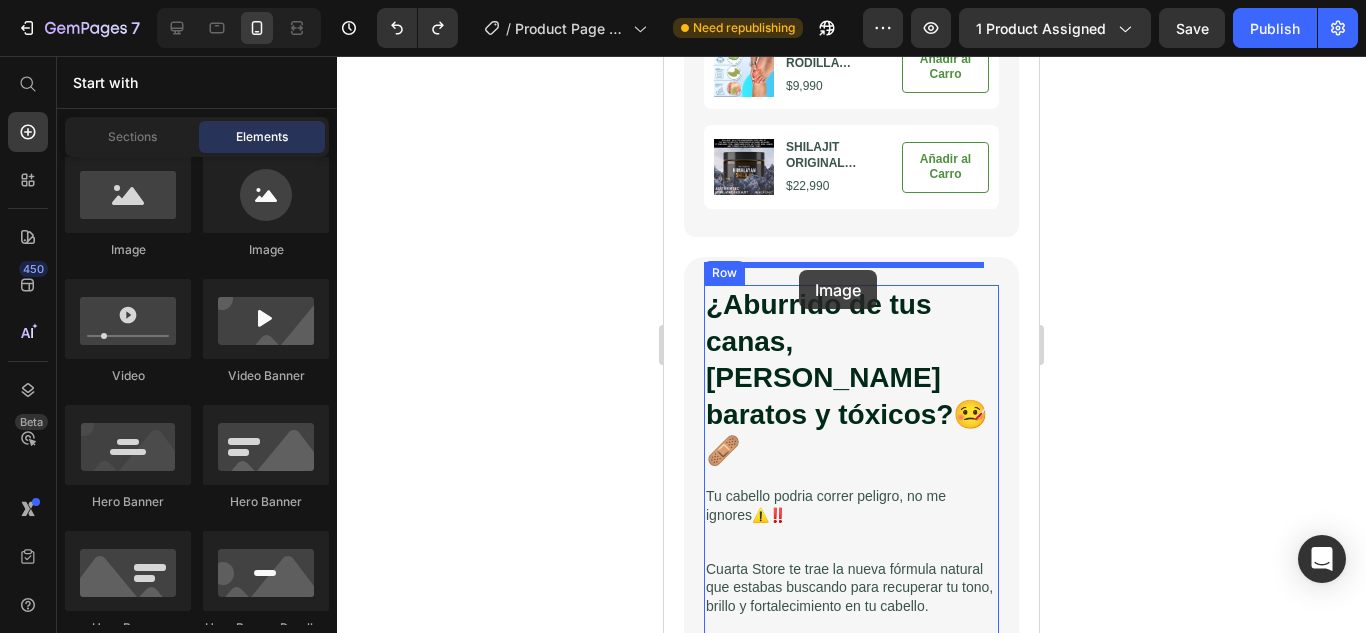 drag, startPoint x: 824, startPoint y: 248, endPoint x: 799, endPoint y: 270, distance: 33.30165 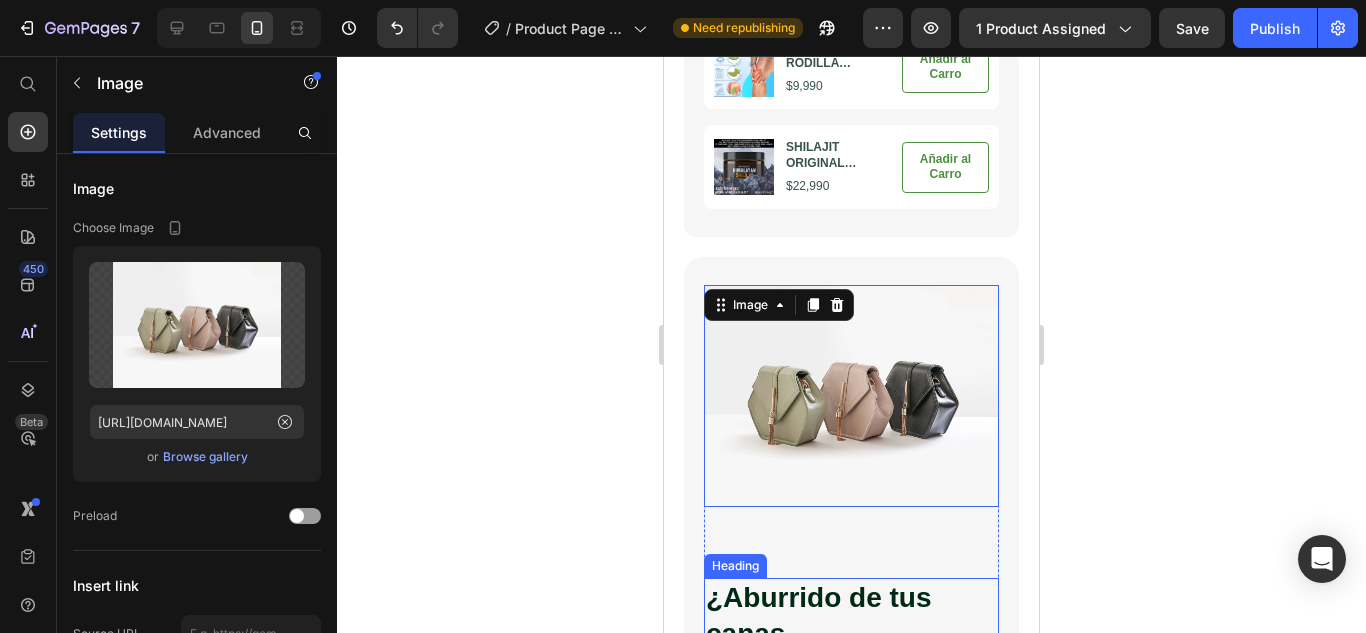 scroll, scrollTop: 1856, scrollLeft: 0, axis: vertical 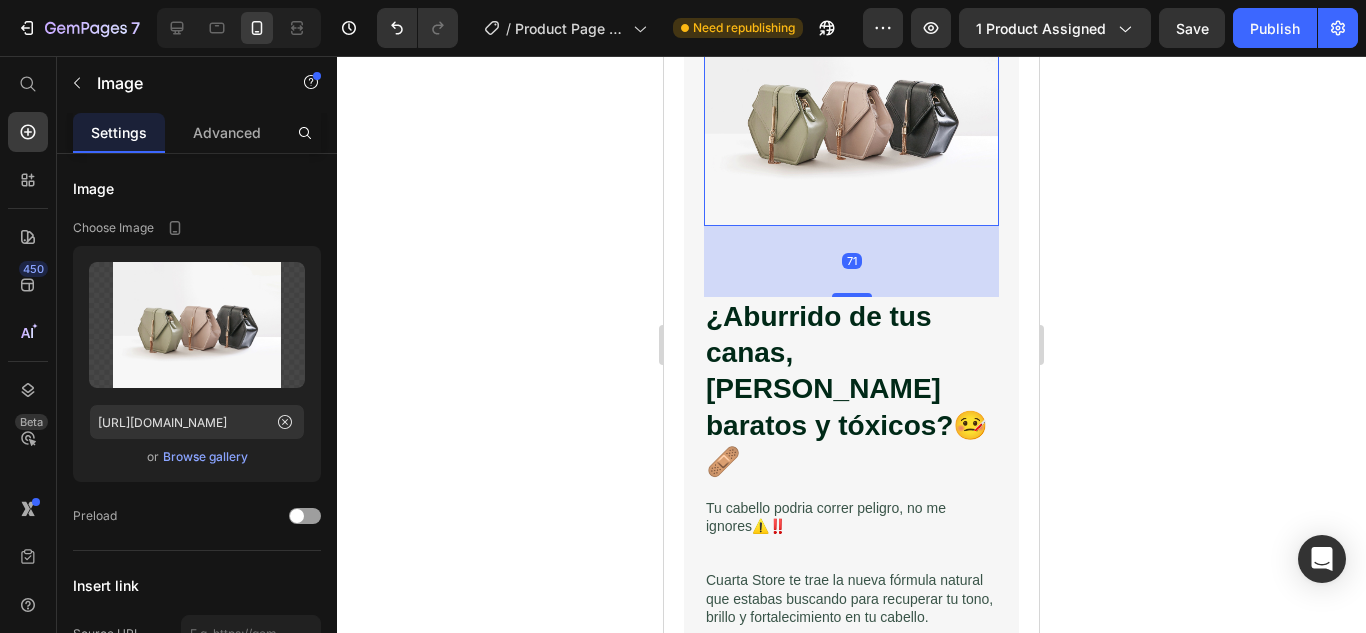 click 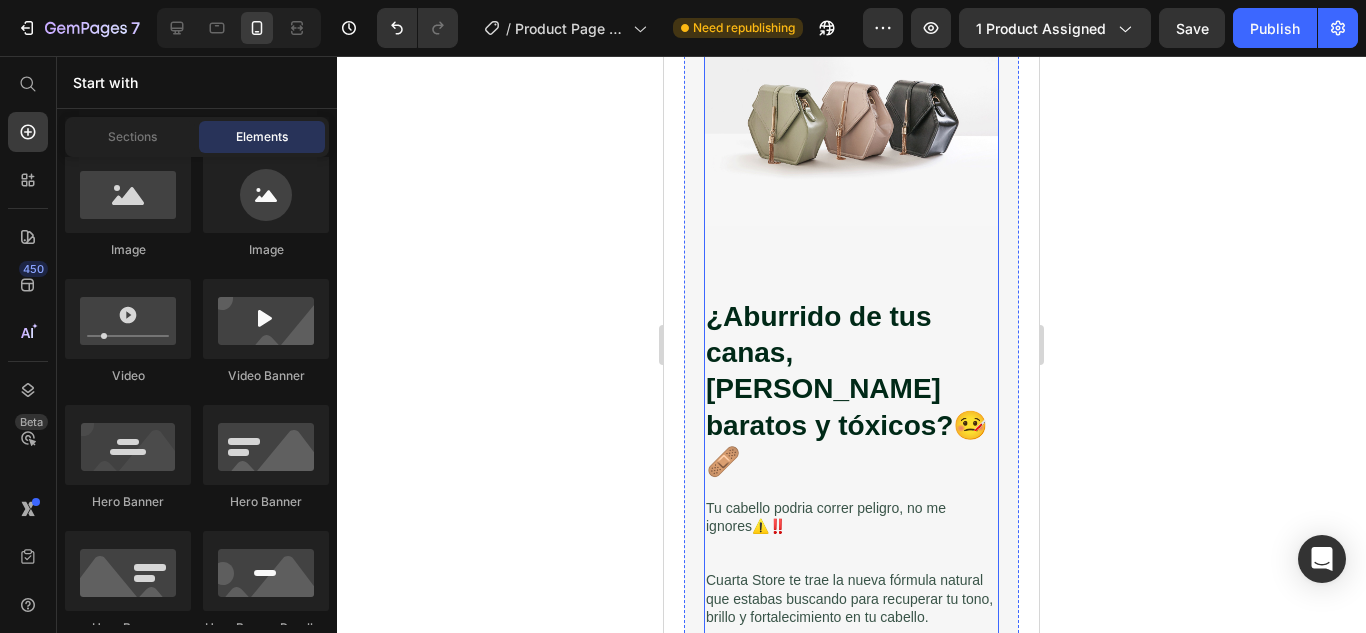 click on "Image ¿Aburrido de tus canas, [PERSON_NAME] baratos y tóxicos?🤒🩹 Heading Tu cabello podria correr peligro, no me ignores⚠️‼️   Cuarta Store te trae la nueva fórmula natural que estabas buscando para recuperar tu tono, brillo y fortalecimiento en tu cabello. Text Block Beneficios: Text Block 🌿 Ingredientes naturales como Alovera, henna y aceite de argán Text Block Row 🔥 Ataca la cana desde la raíz Text Block Row 💨 No es toxico, sin amoniaco y no tiene efectos secundarios. Text Block ⚡ Mejora la circulación sanguínea. Text Block Row" at bounding box center [851, 437] 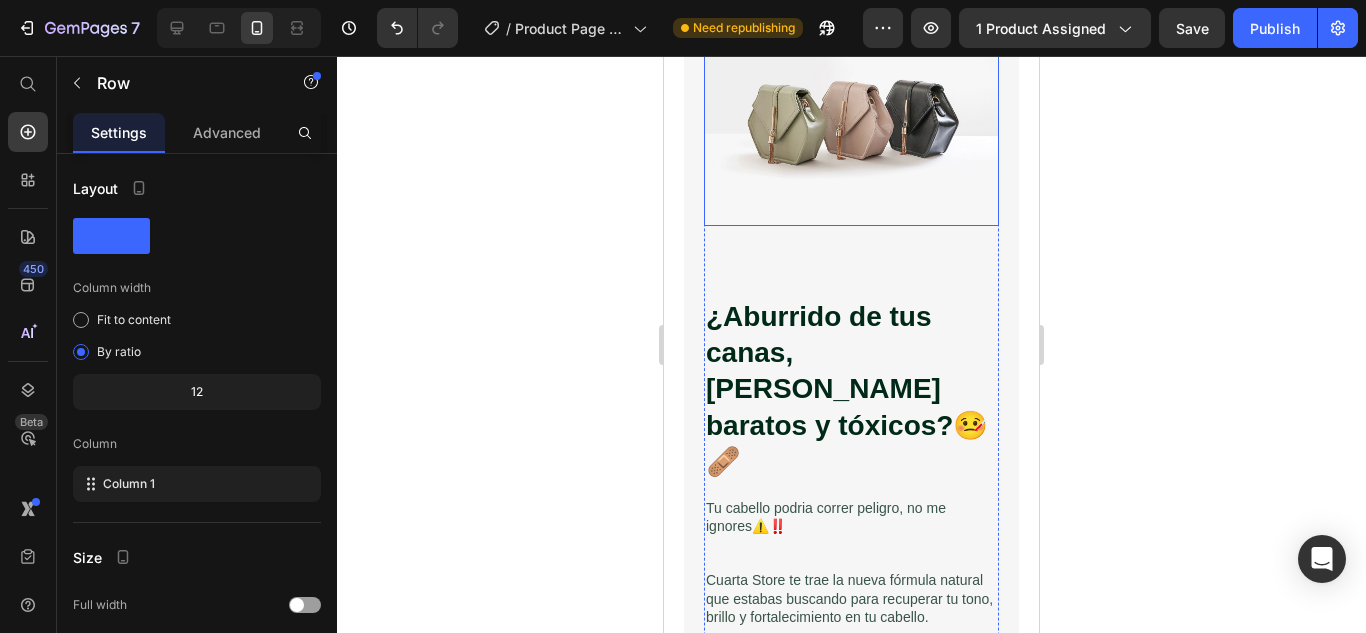 click at bounding box center (851, 114) 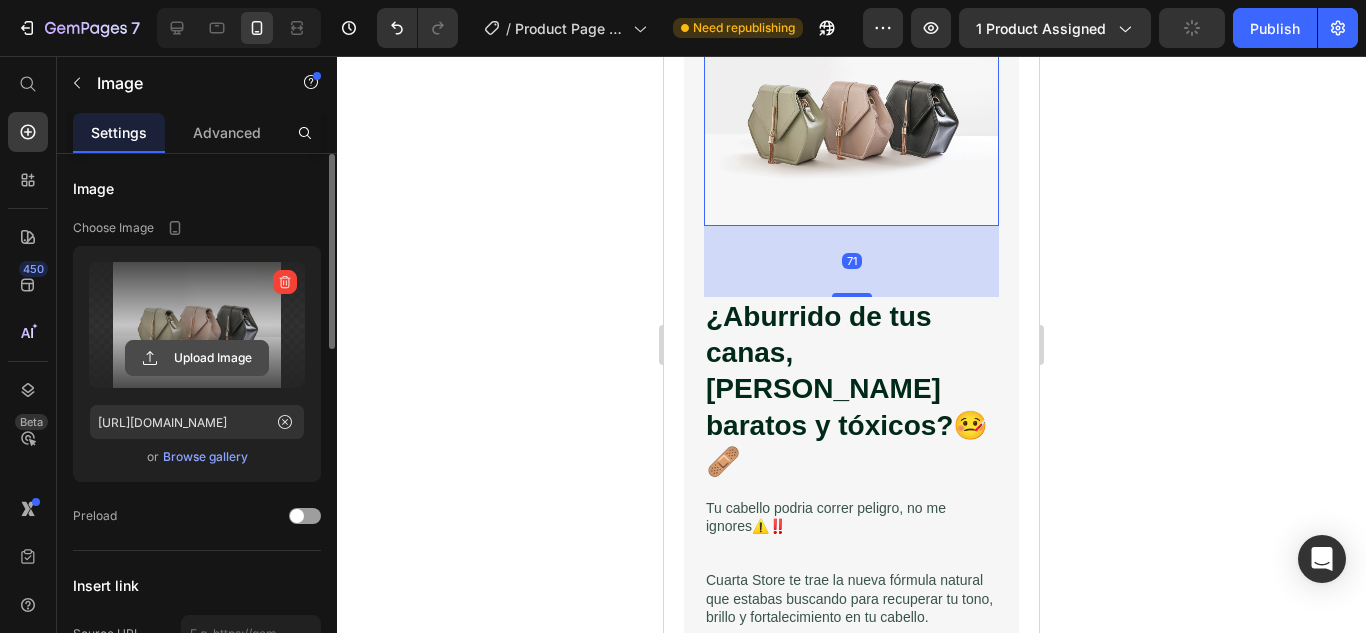 click 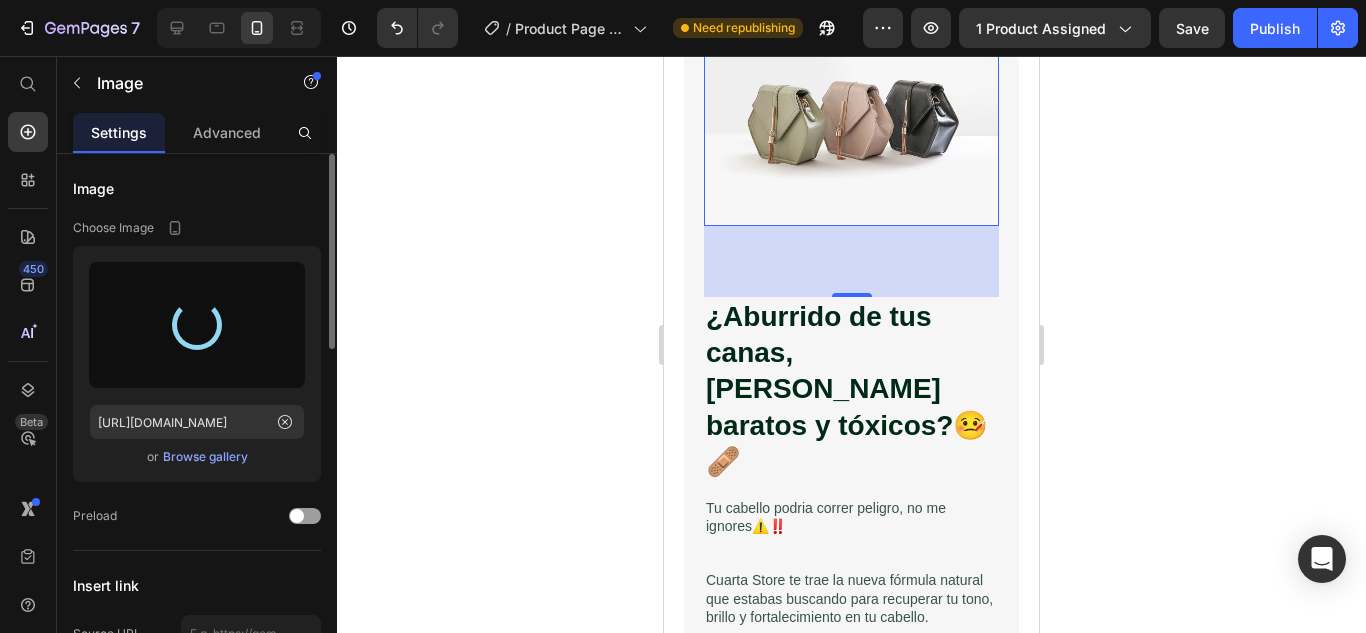 type on "[URL][DOMAIN_NAME]" 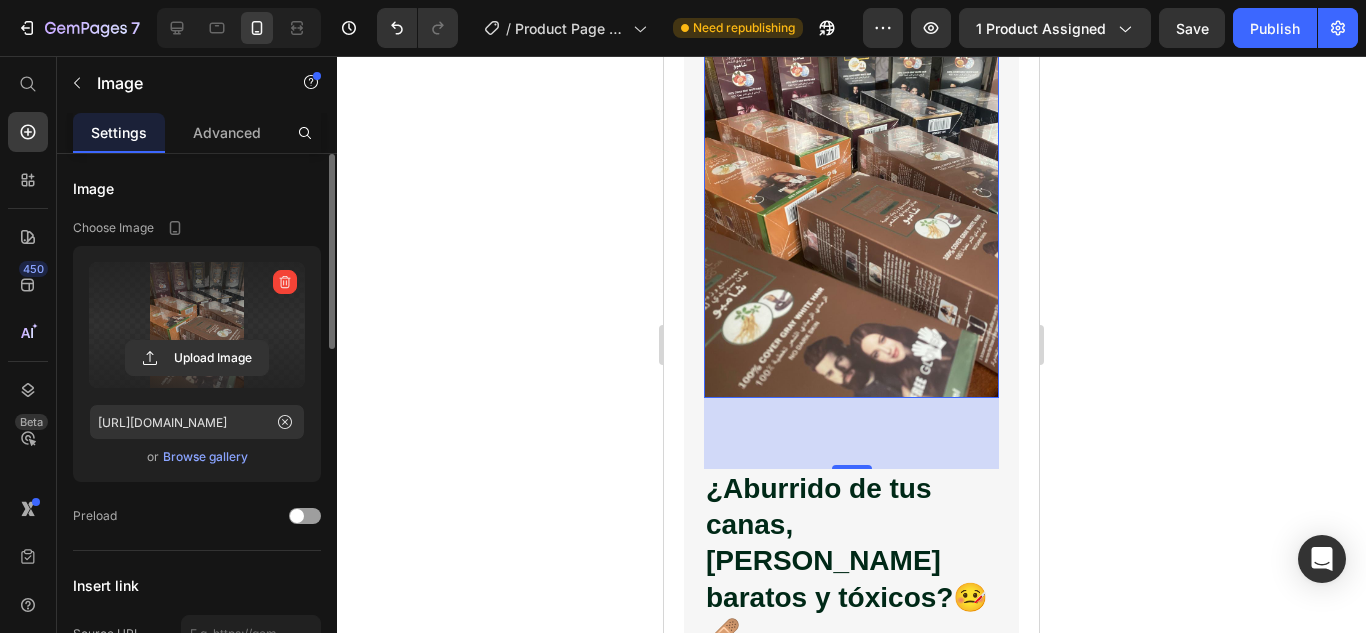 scroll, scrollTop: 2019, scrollLeft: 0, axis: vertical 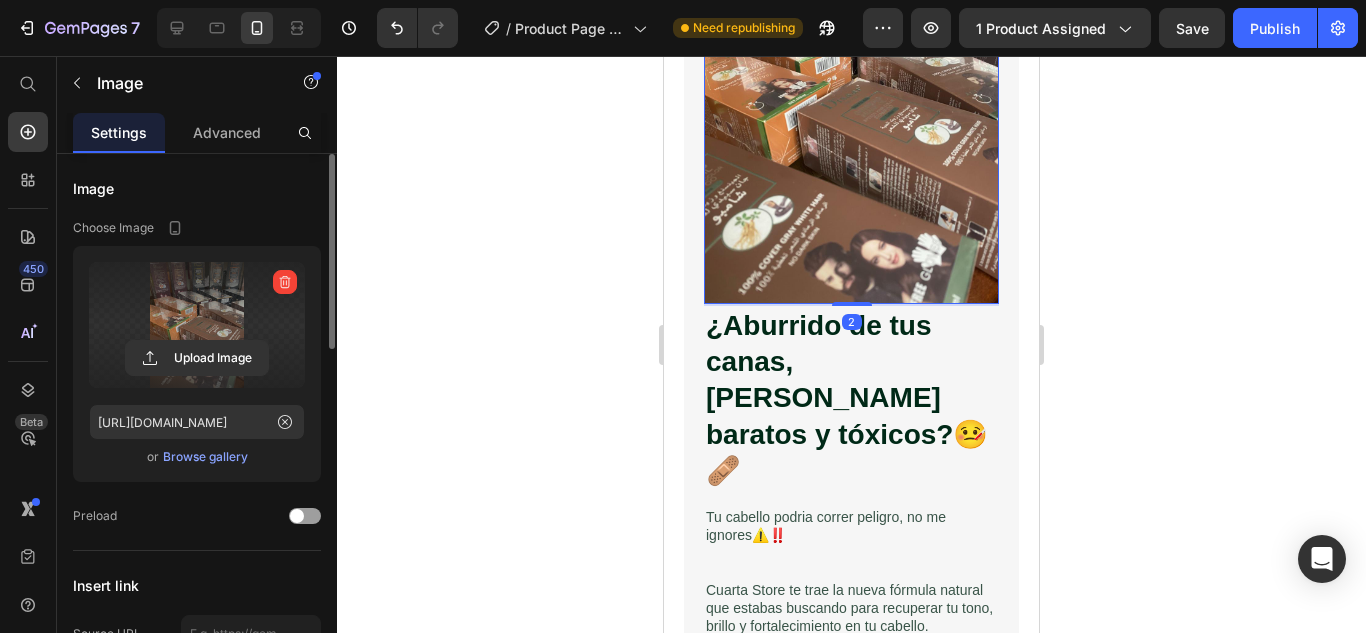 drag, startPoint x: 849, startPoint y: 262, endPoint x: 866, endPoint y: 193, distance: 71.063354 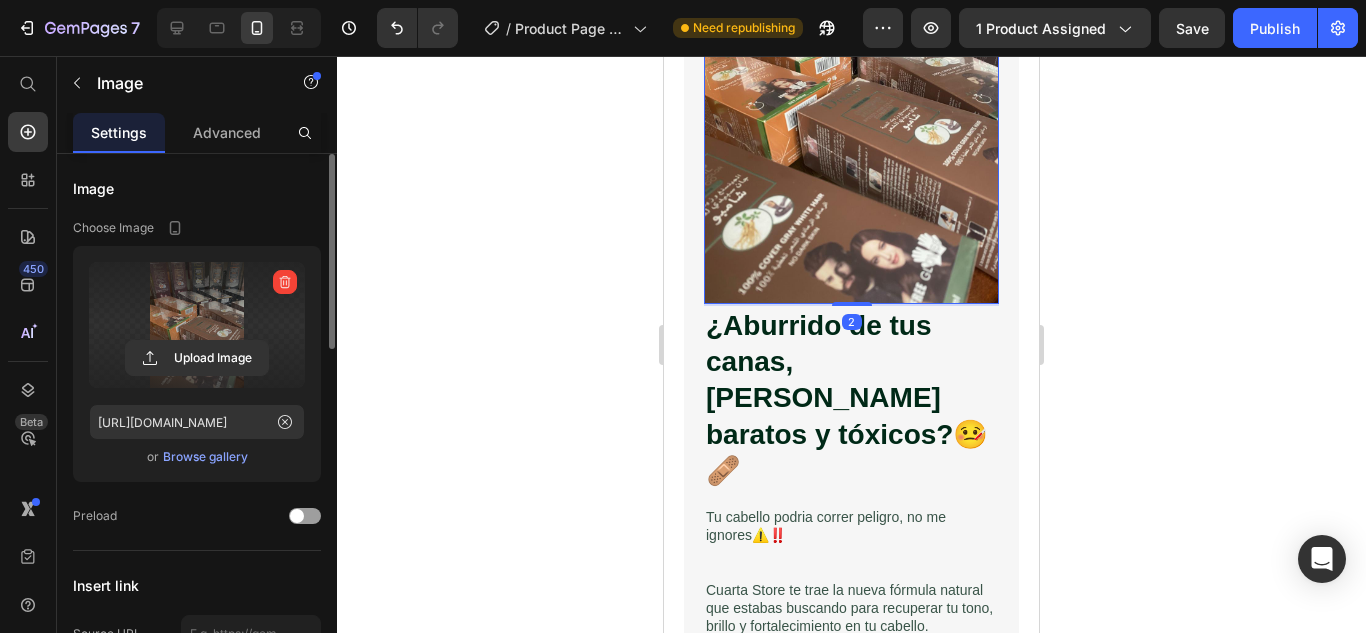 click 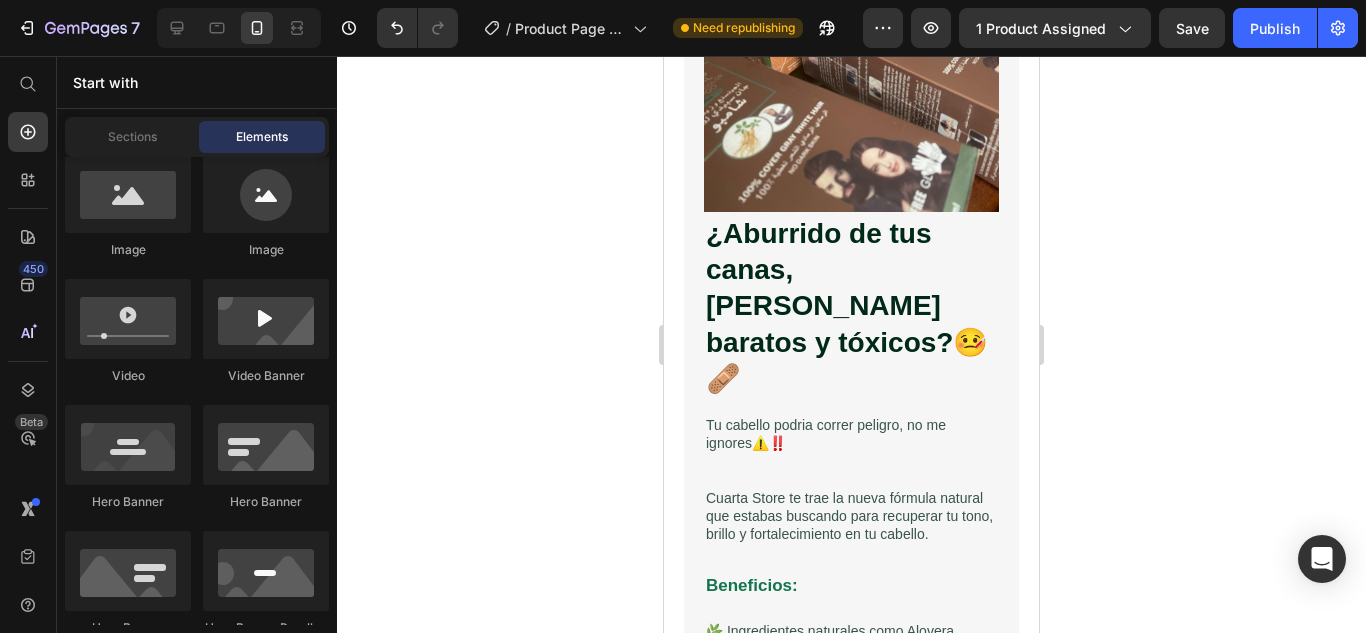 drag, startPoint x: 1033, startPoint y: 310, endPoint x: 1717, endPoint y: 363, distance: 686.0503 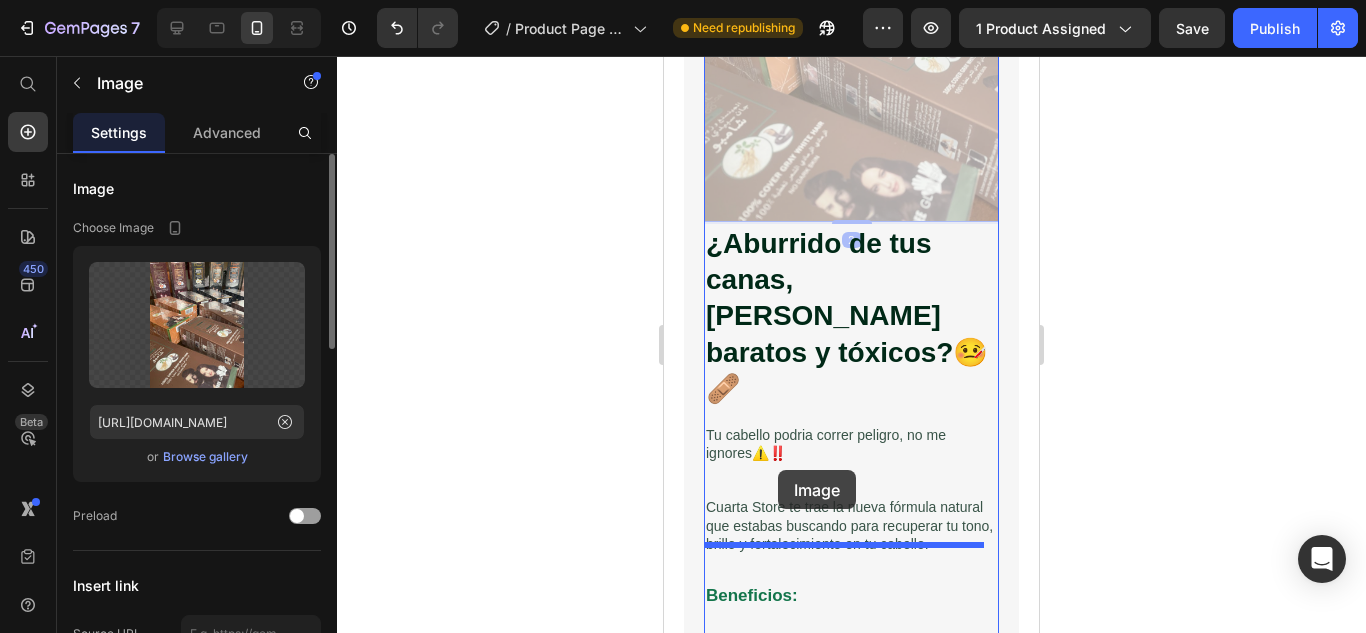 drag, startPoint x: 938, startPoint y: 179, endPoint x: 778, endPoint y: 471, distance: 332.96246 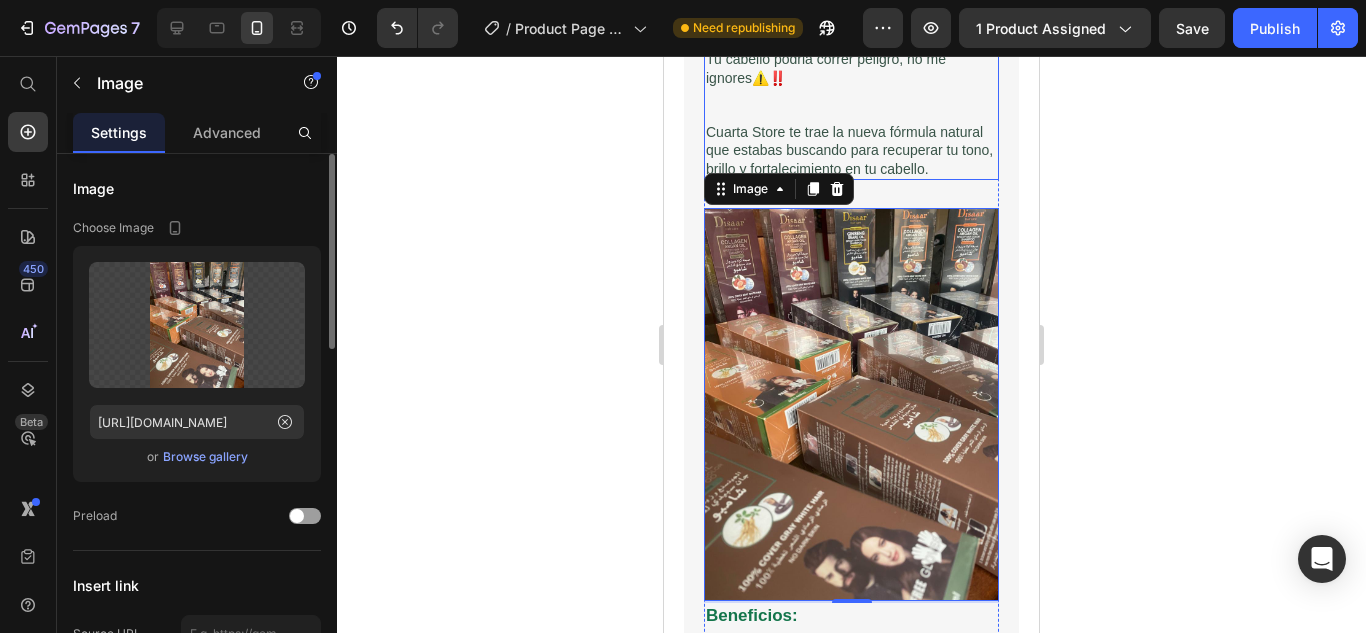 scroll, scrollTop: 1636, scrollLeft: 0, axis: vertical 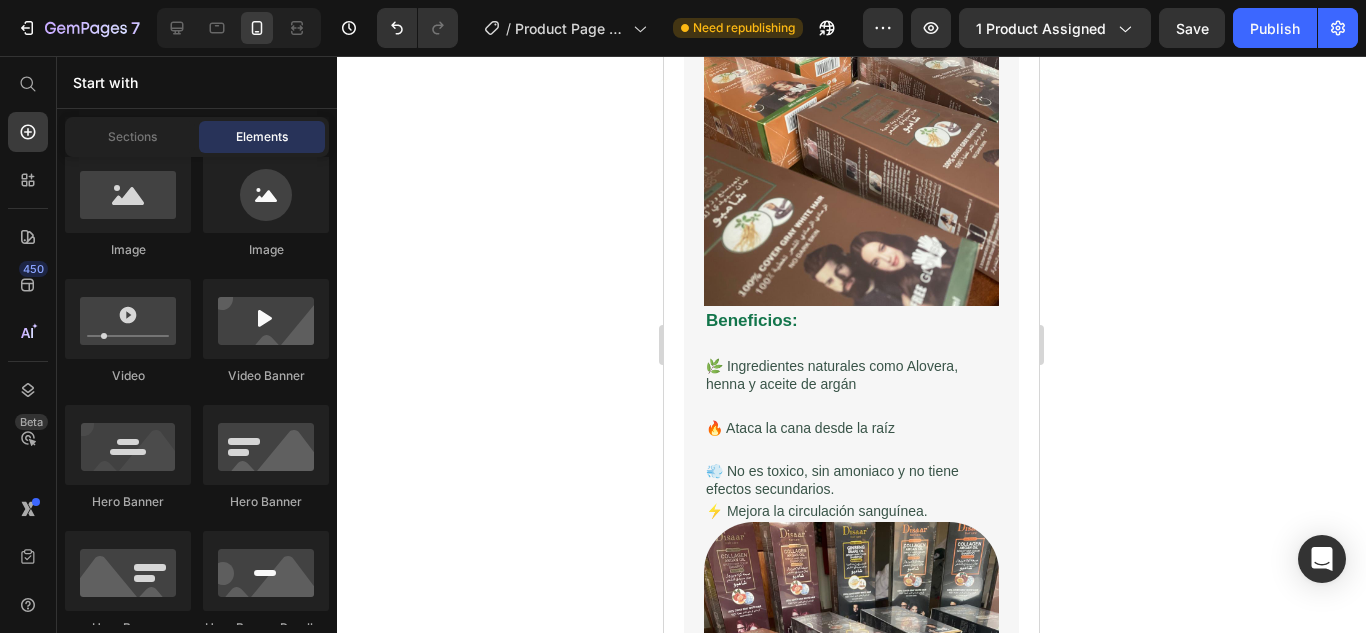 drag, startPoint x: 1031, startPoint y: 278, endPoint x: 1741, endPoint y: 374, distance: 716.46075 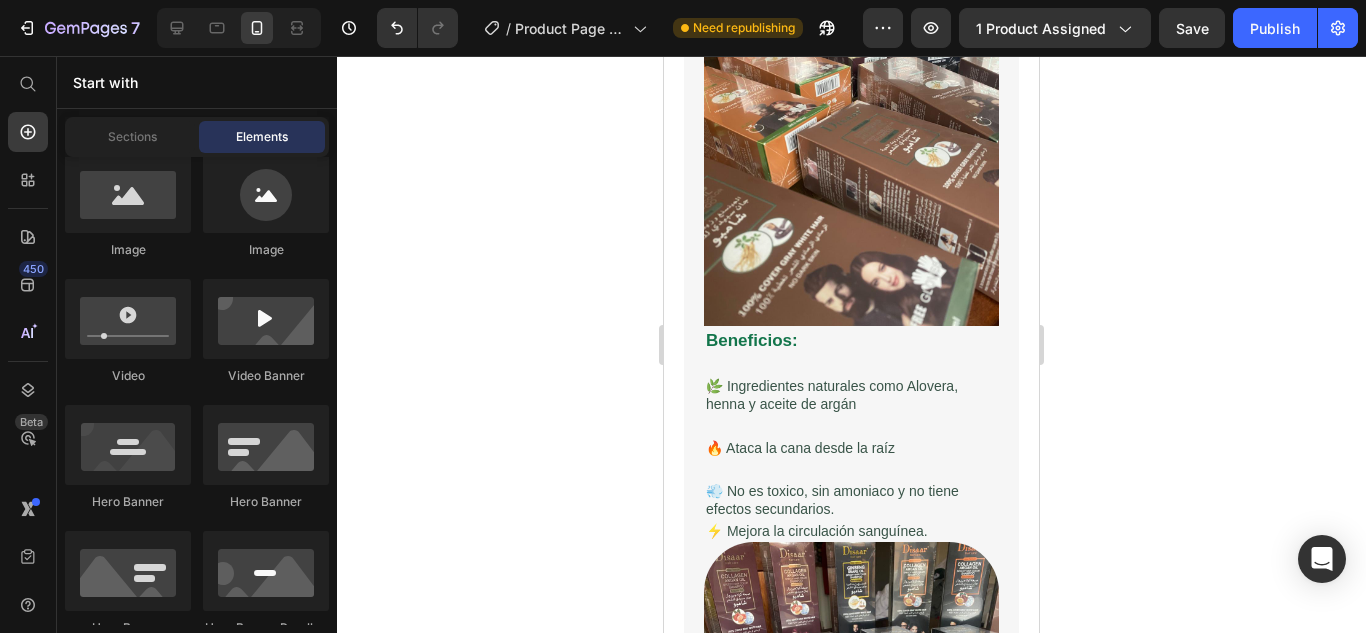 scroll, scrollTop: 2070, scrollLeft: 0, axis: vertical 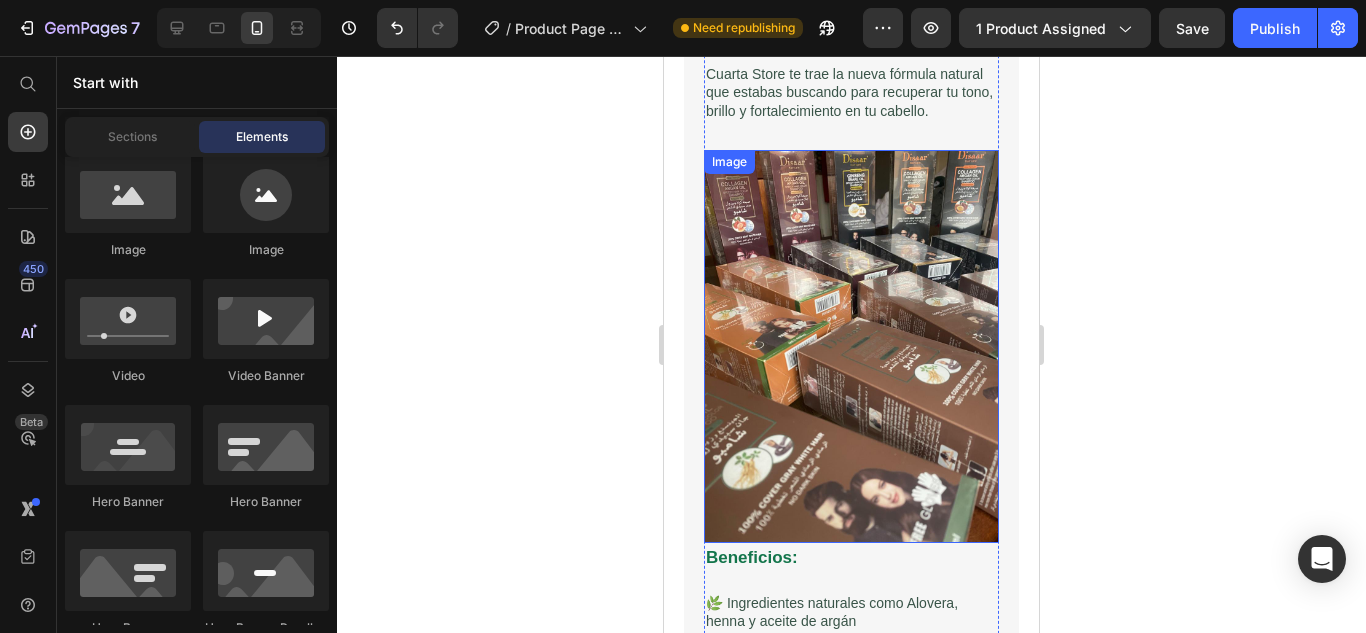 click at bounding box center [851, 346] 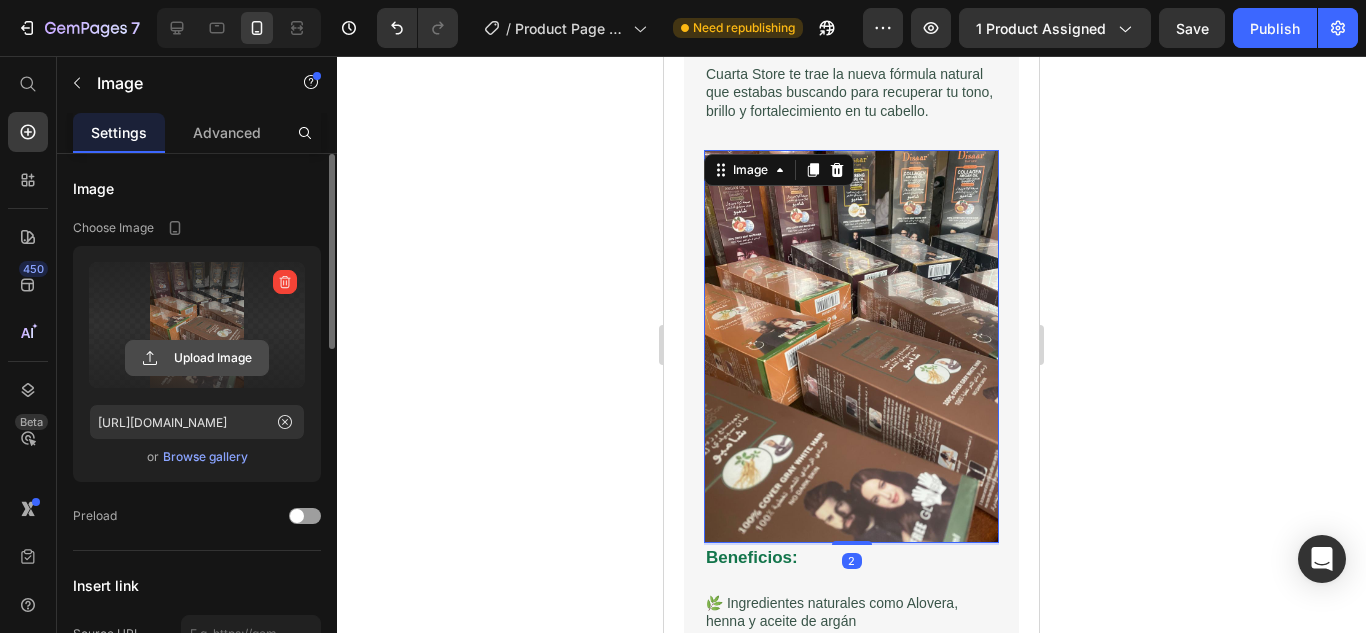 click 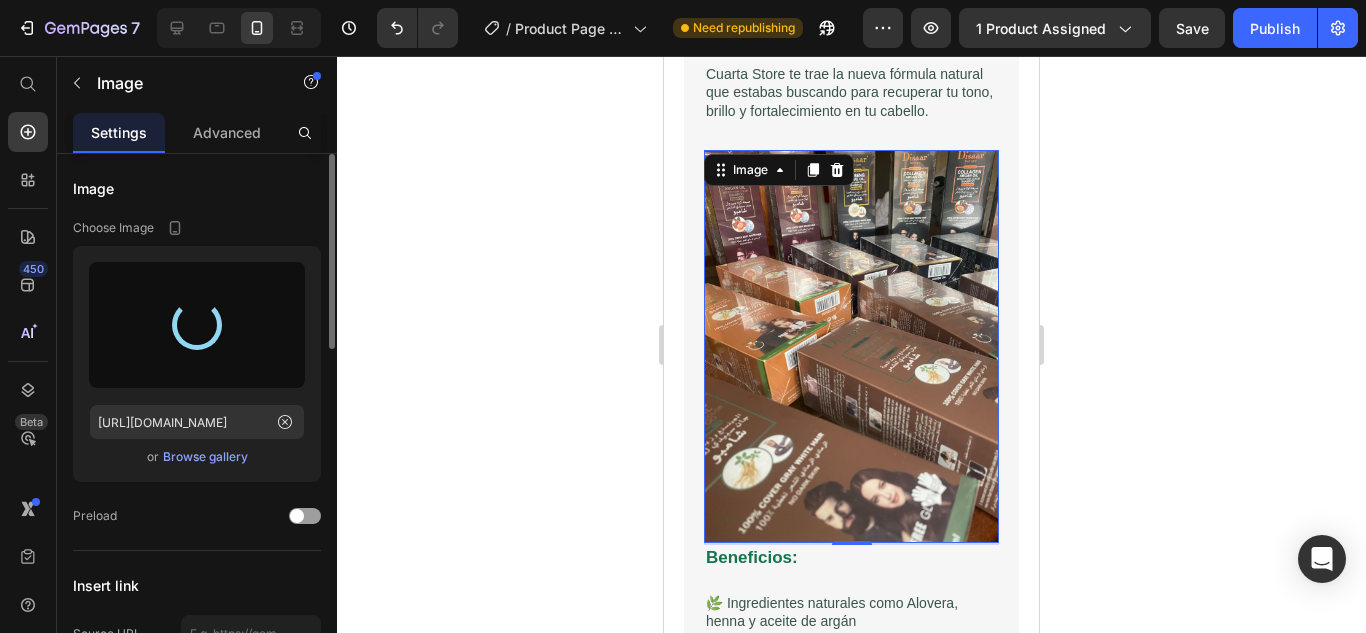 type on "[URL][DOMAIN_NAME]" 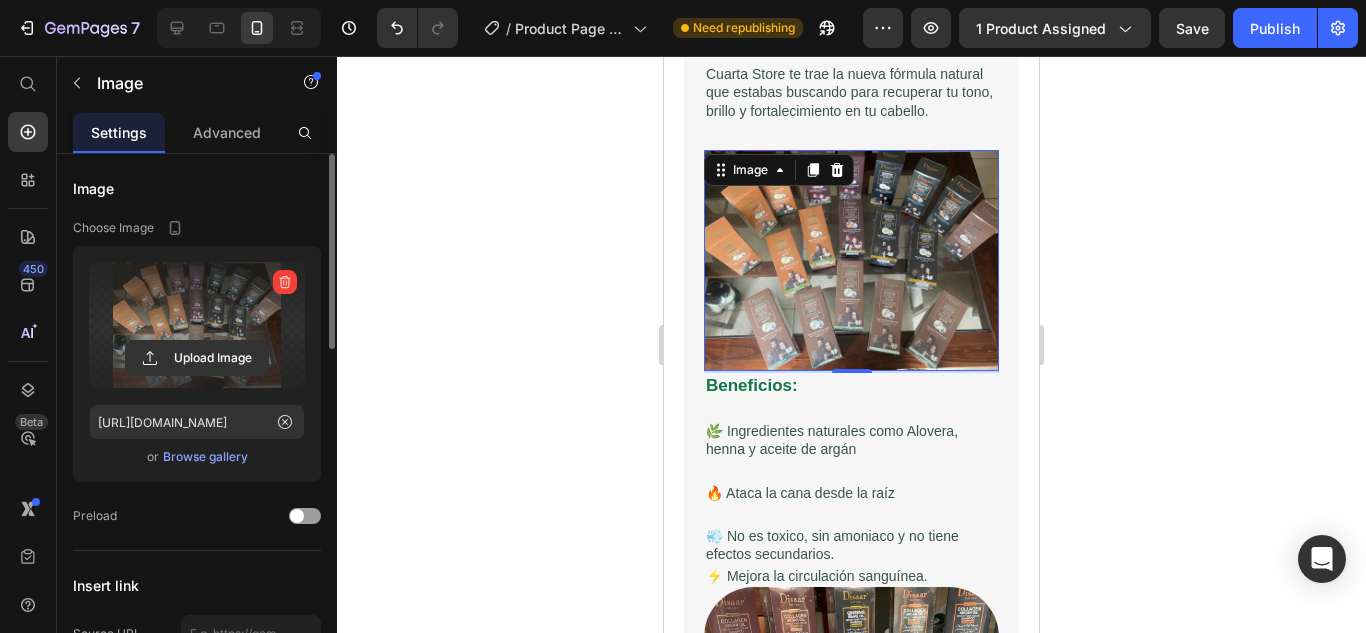 click 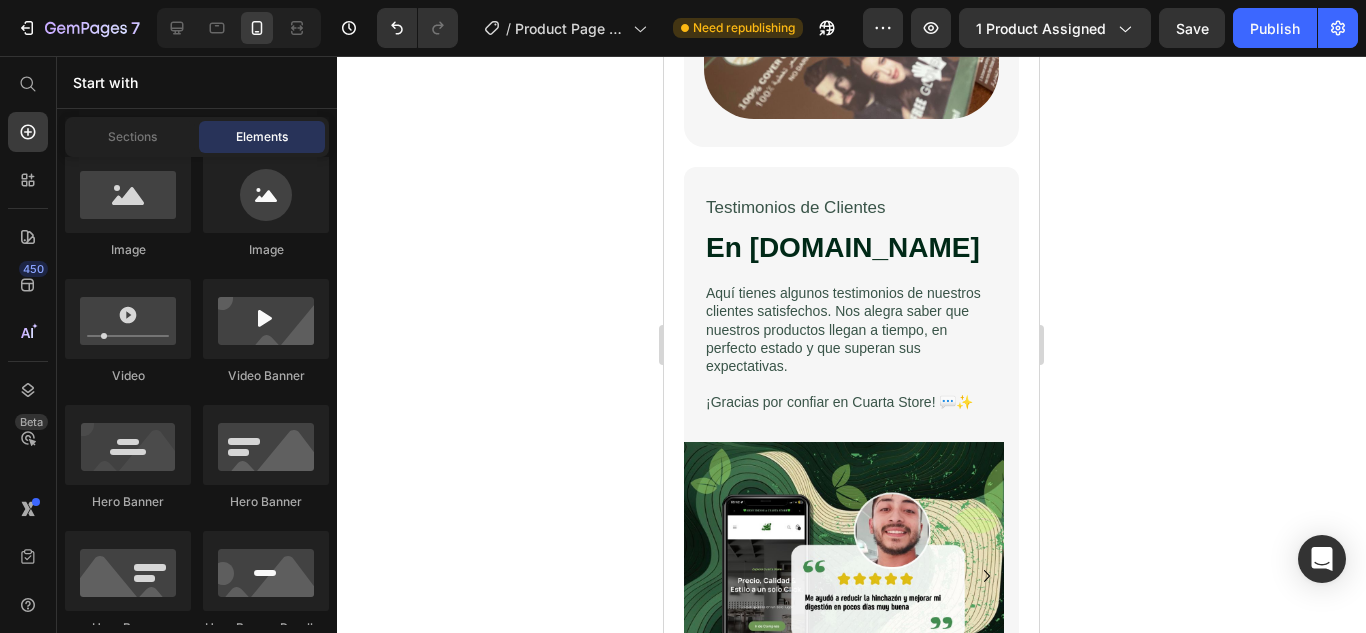 scroll, scrollTop: 3313, scrollLeft: 0, axis: vertical 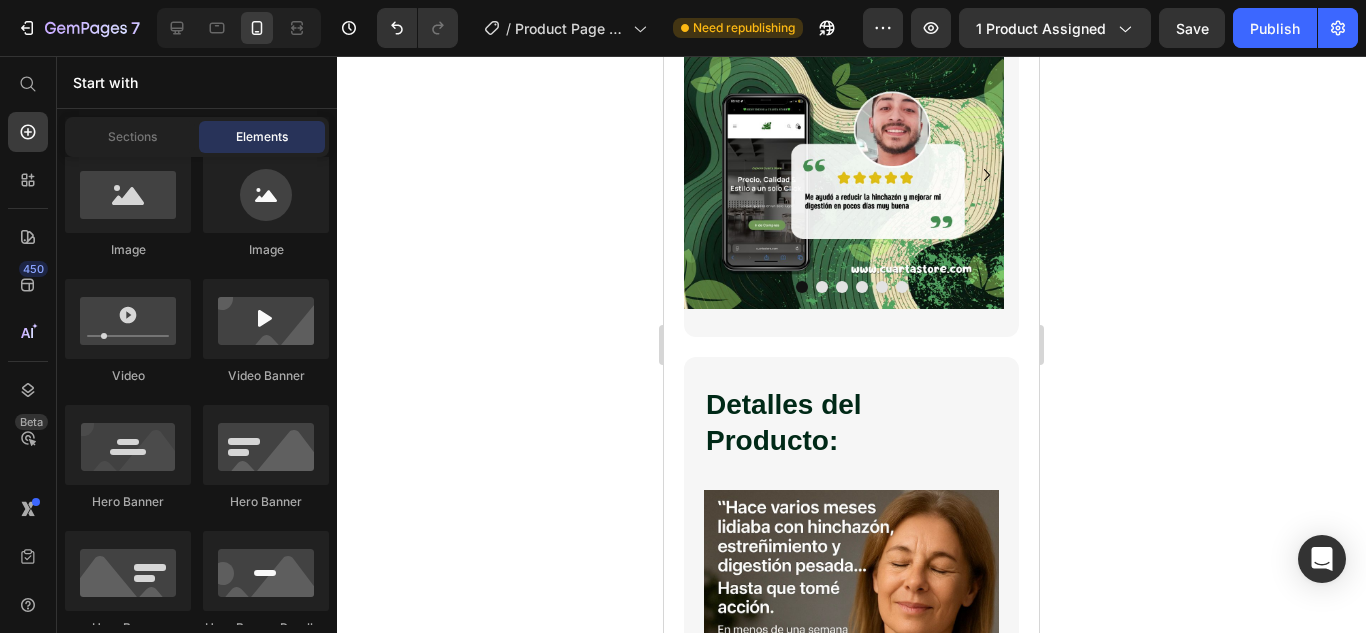 drag, startPoint x: 1036, startPoint y: 322, endPoint x: 1733, endPoint y: 502, distance: 719.8674 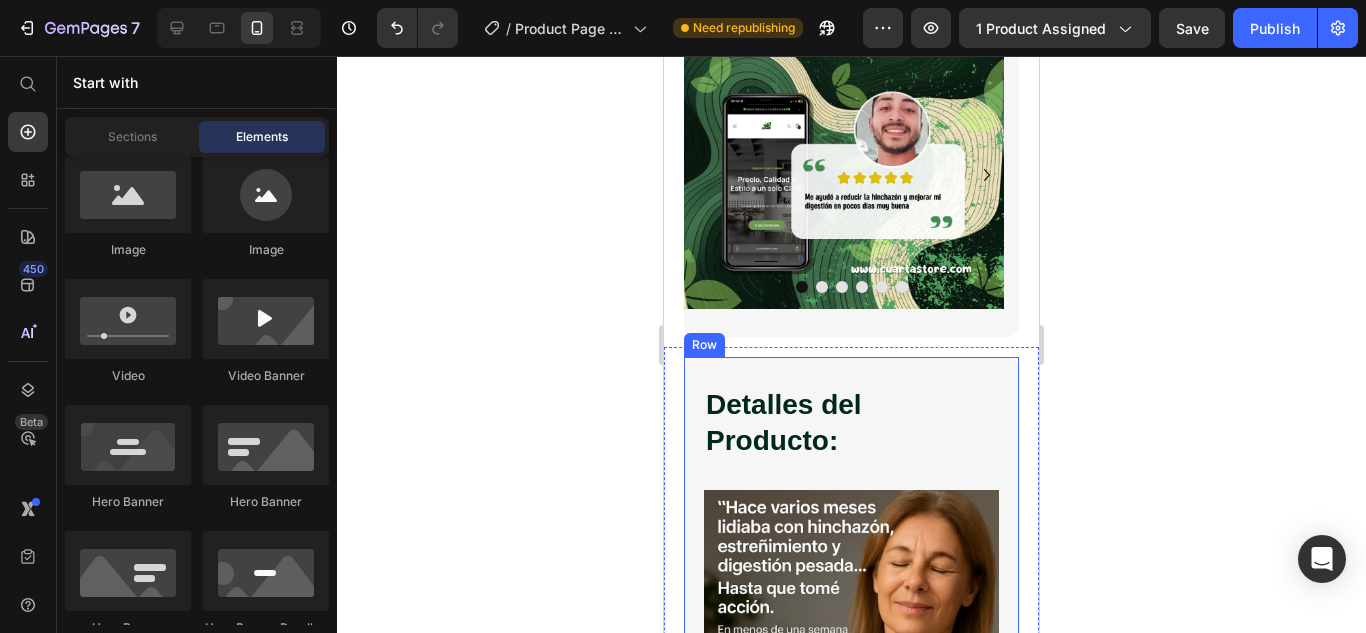 click at bounding box center [851, 636] 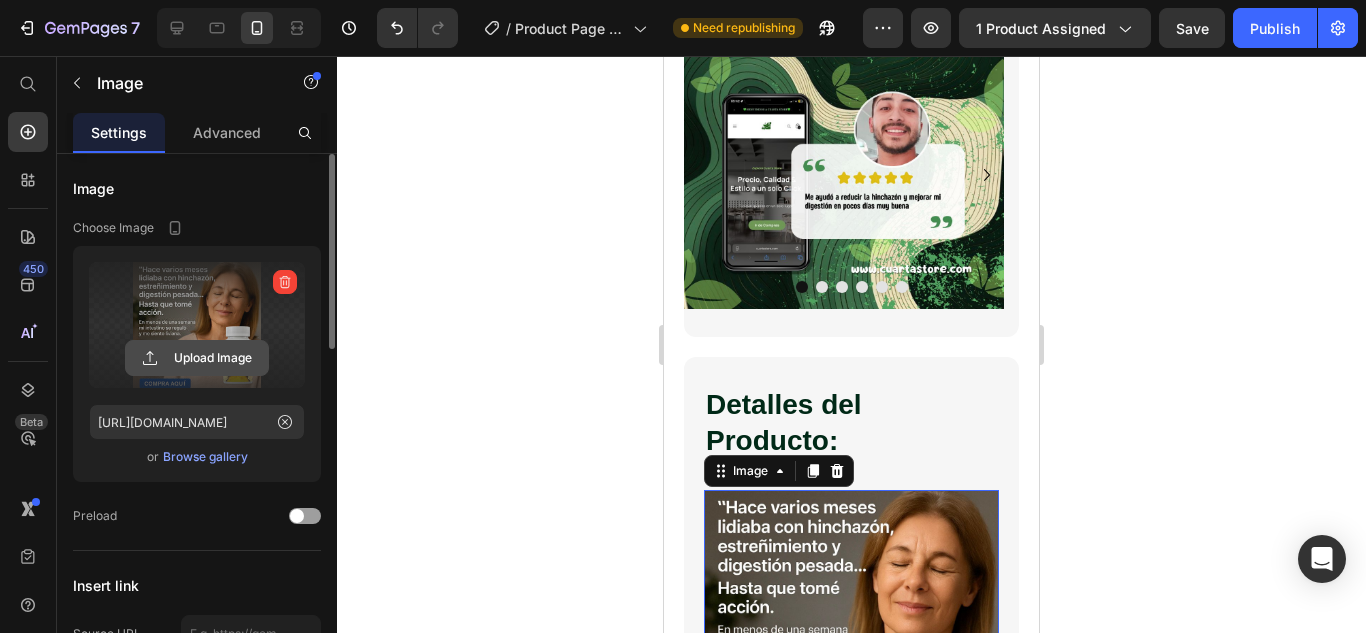 click 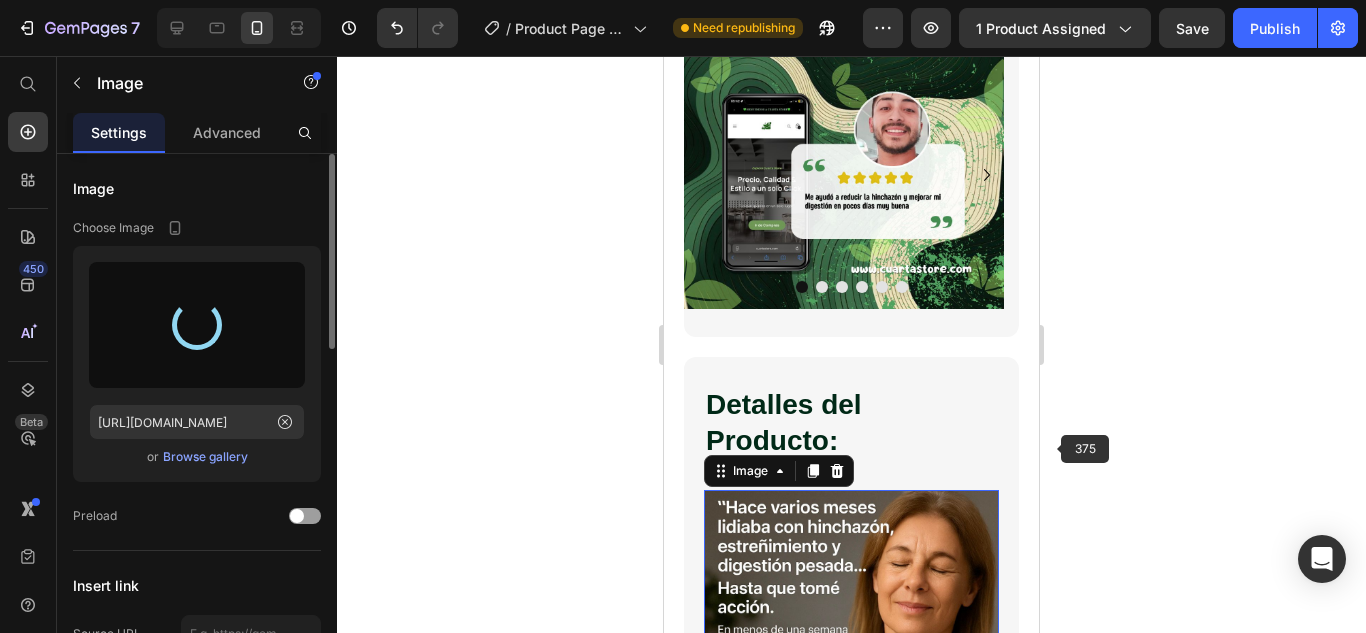 type on "[URL][DOMAIN_NAME]" 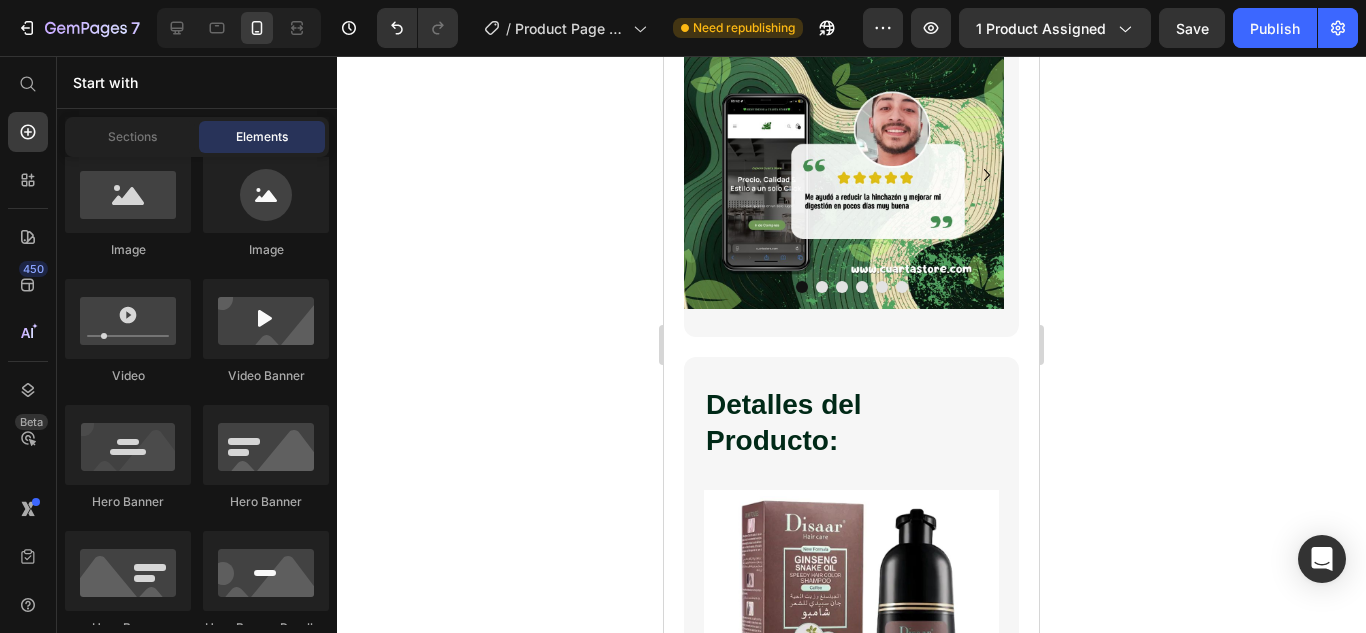scroll, scrollTop: 3454, scrollLeft: 0, axis: vertical 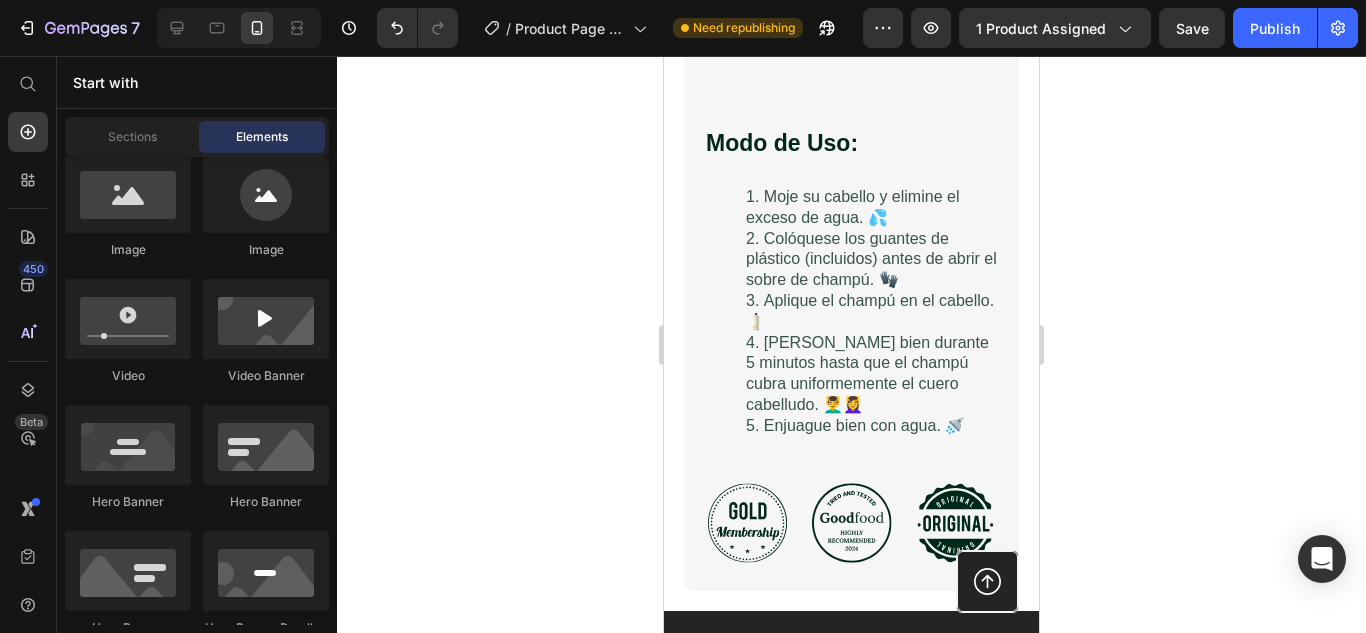 click 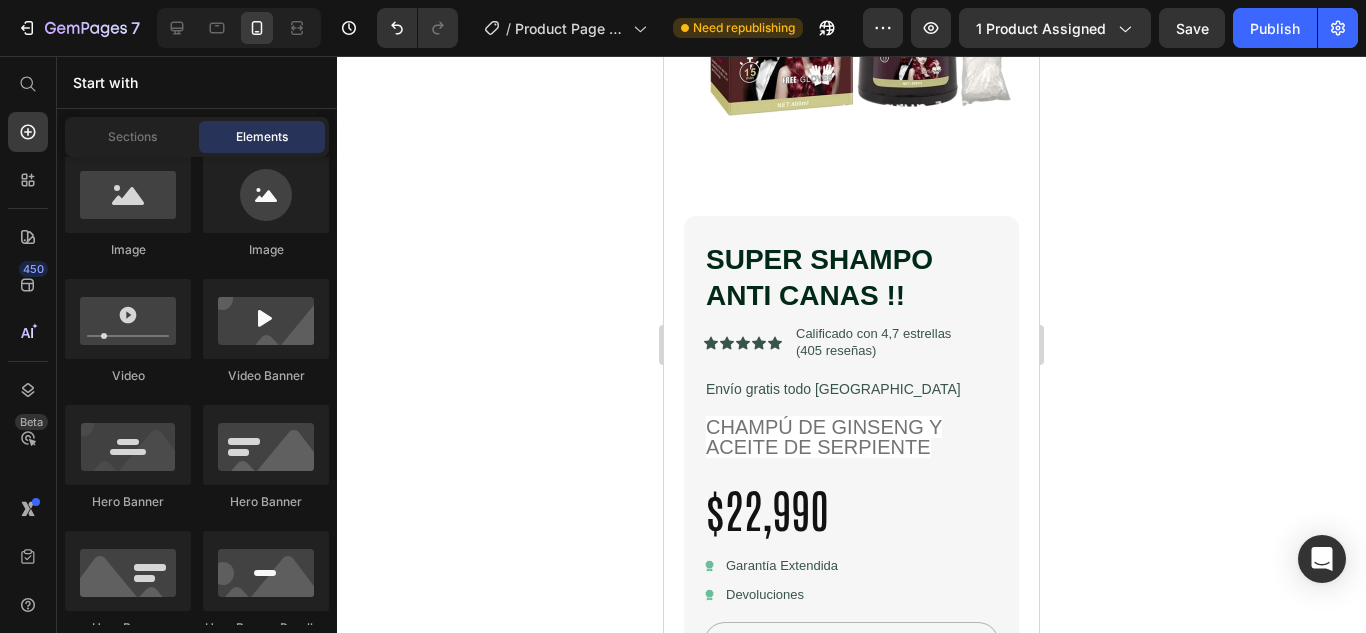 scroll, scrollTop: 329, scrollLeft: 0, axis: vertical 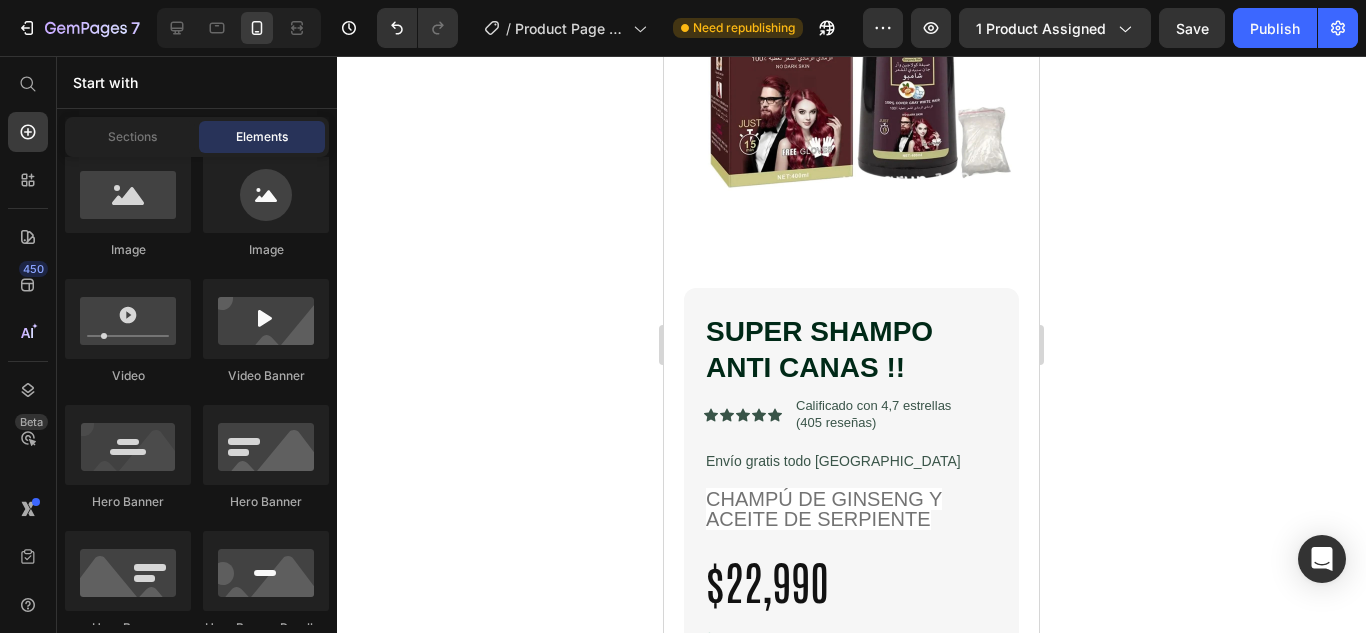 drag, startPoint x: 1030, startPoint y: 494, endPoint x: 1733, endPoint y: 164, distance: 776.60095 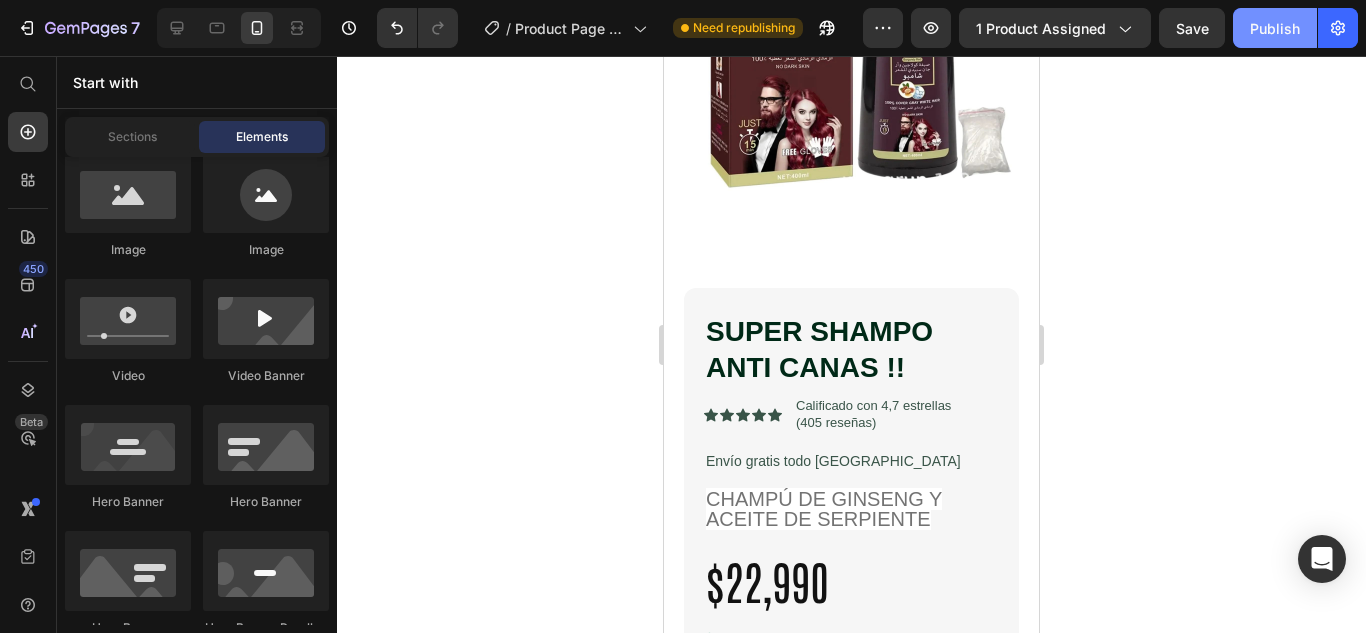 click on "Publish" at bounding box center [1275, 28] 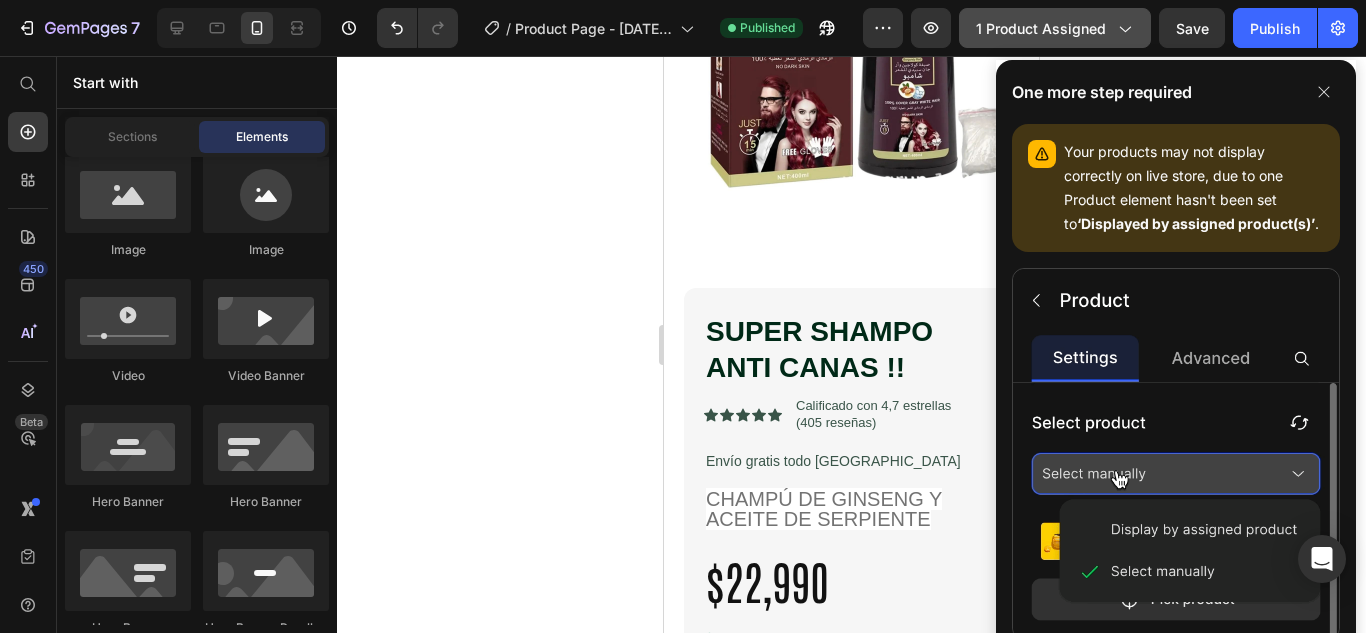 click on "1 product assigned" 